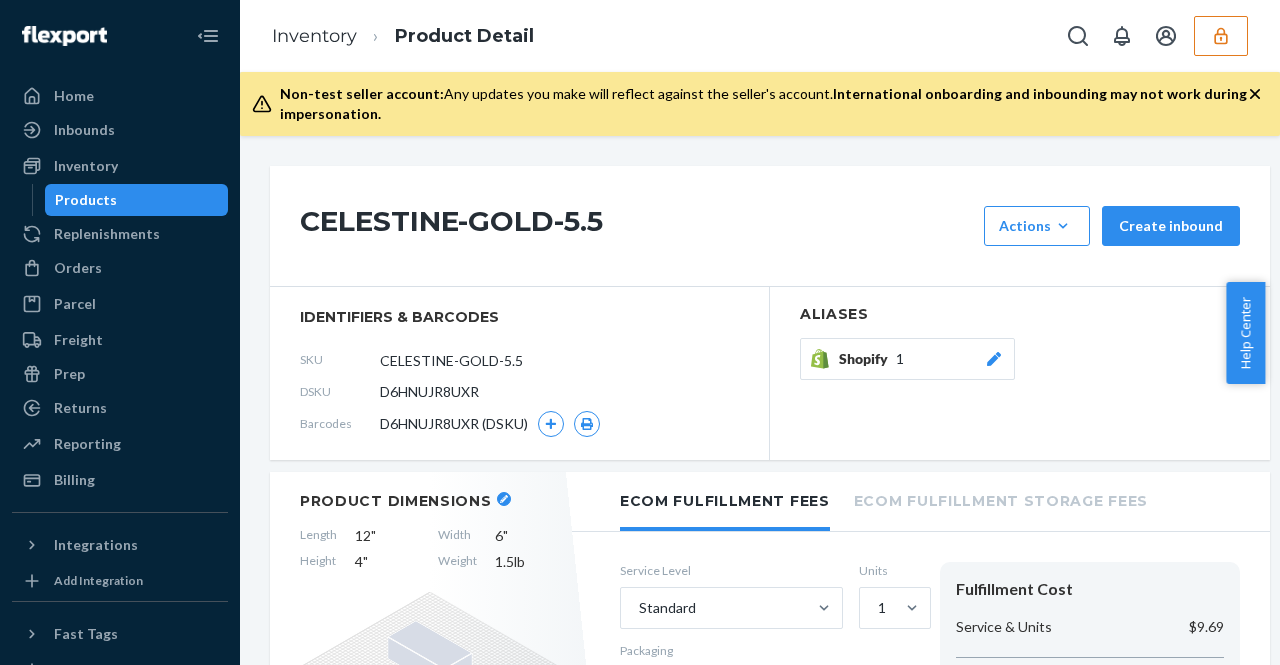 scroll, scrollTop: 0, scrollLeft: 0, axis: both 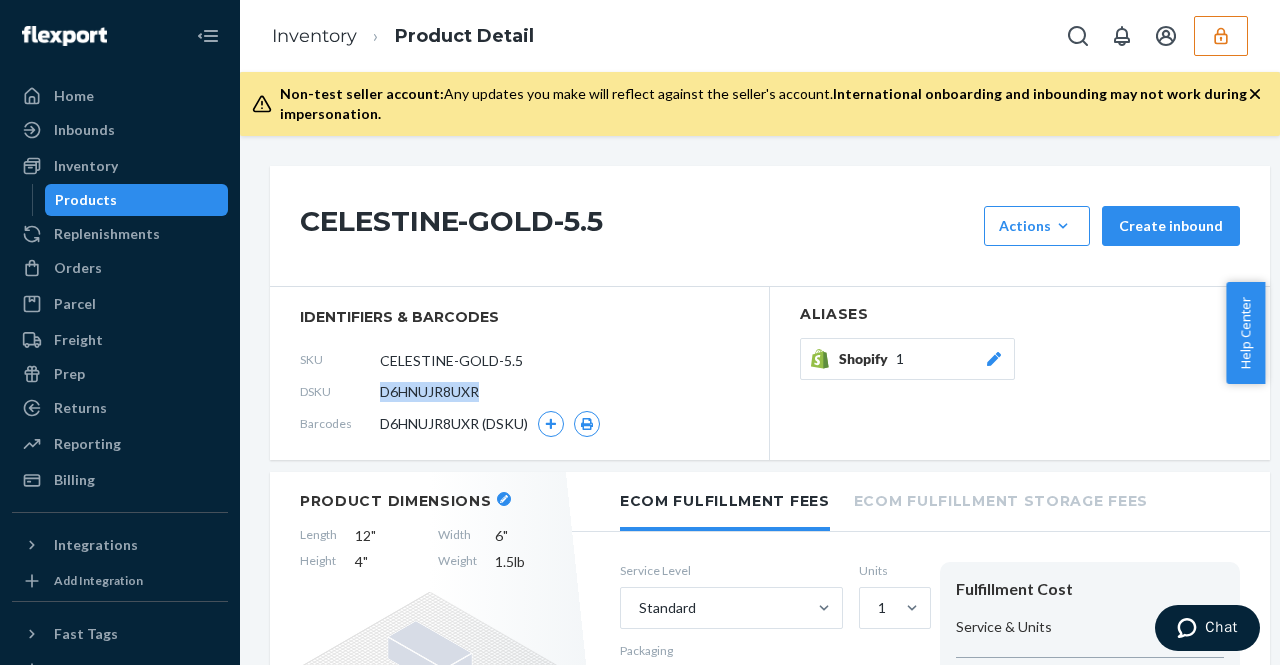 click at bounding box center [1221, 36] 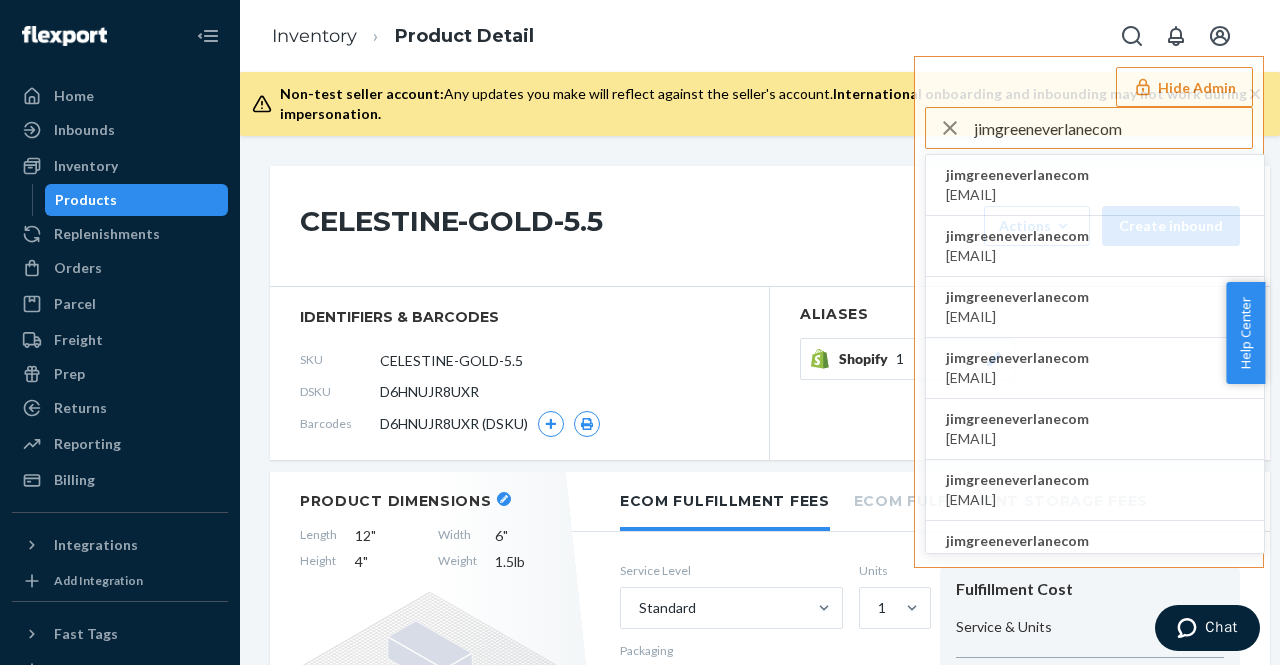 type on "jimgreeneverlanecom" 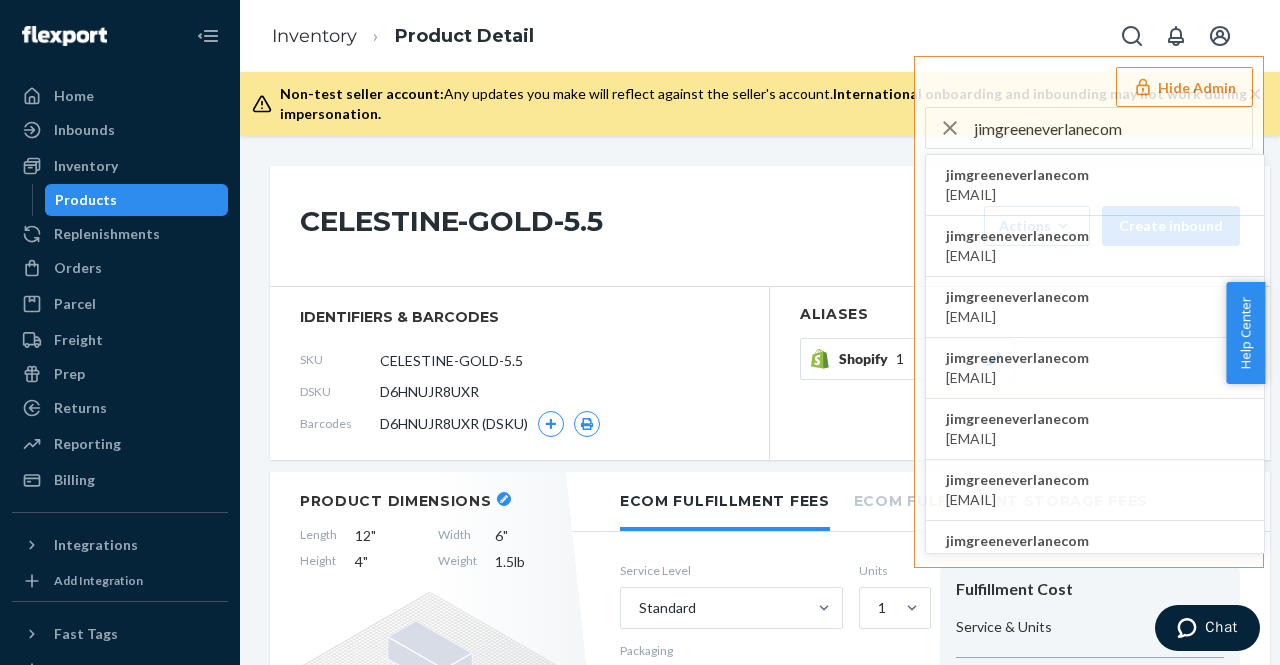 click on "jimgreeneverlanecom" at bounding box center (1017, 175) 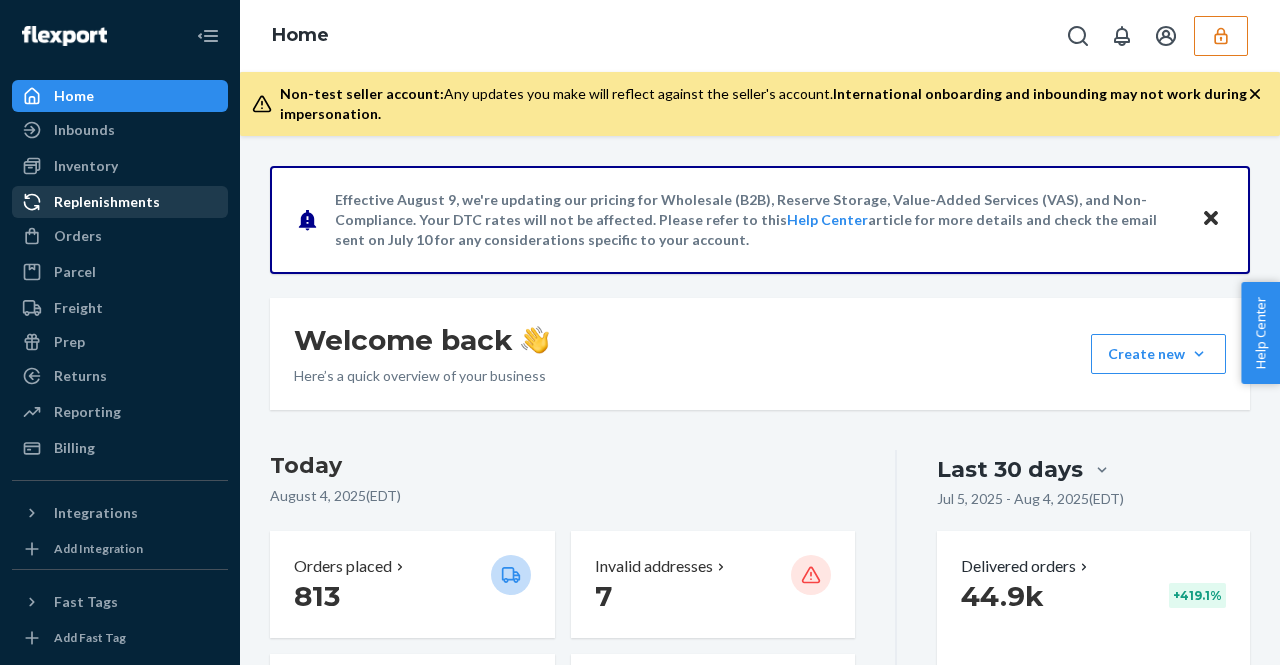 scroll, scrollTop: 0, scrollLeft: 0, axis: both 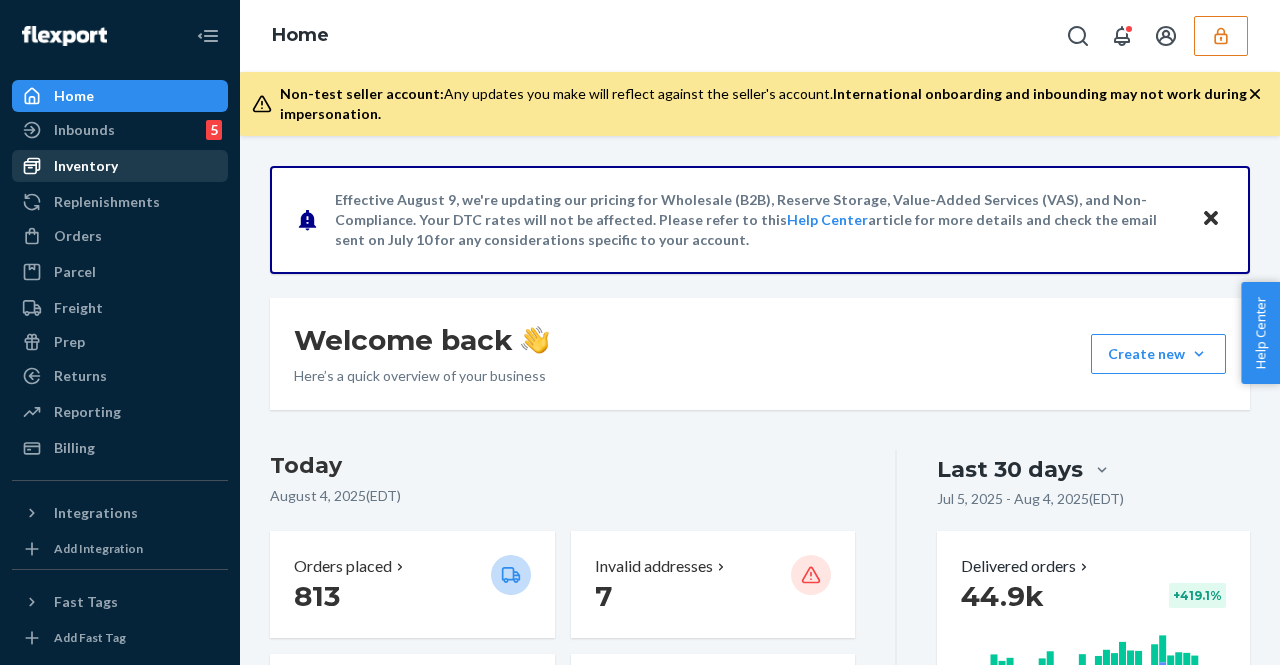click on "Inventory" at bounding box center [120, 166] 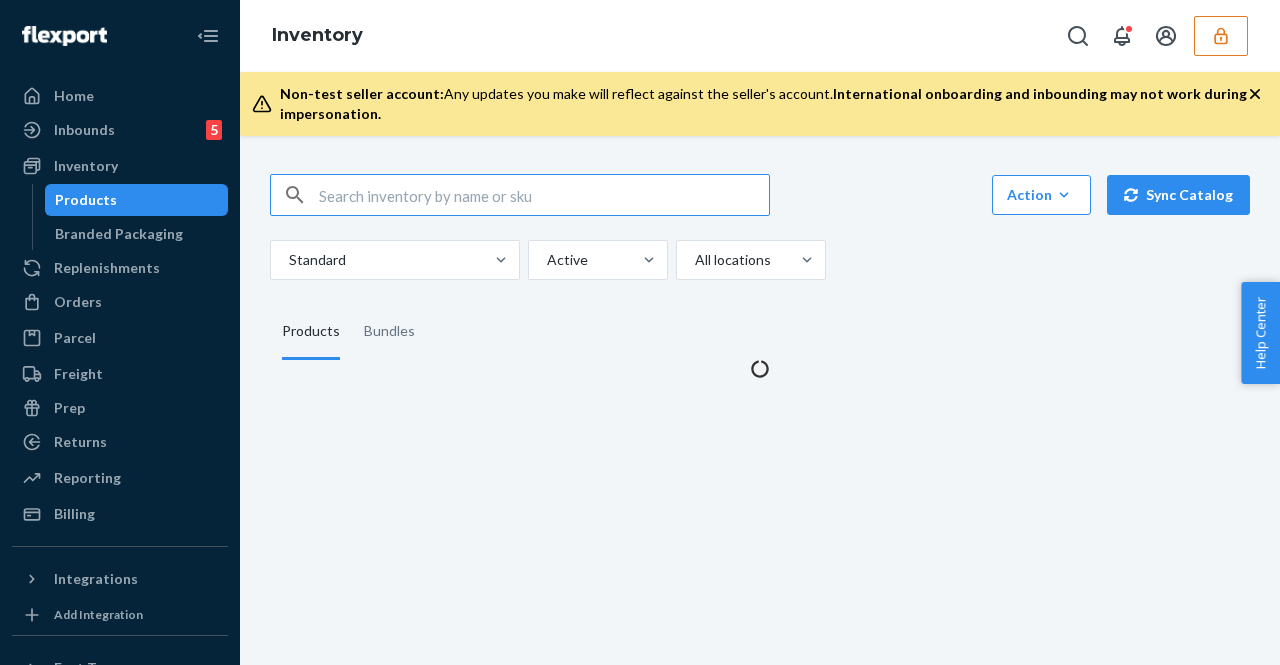 scroll, scrollTop: 0, scrollLeft: 0, axis: both 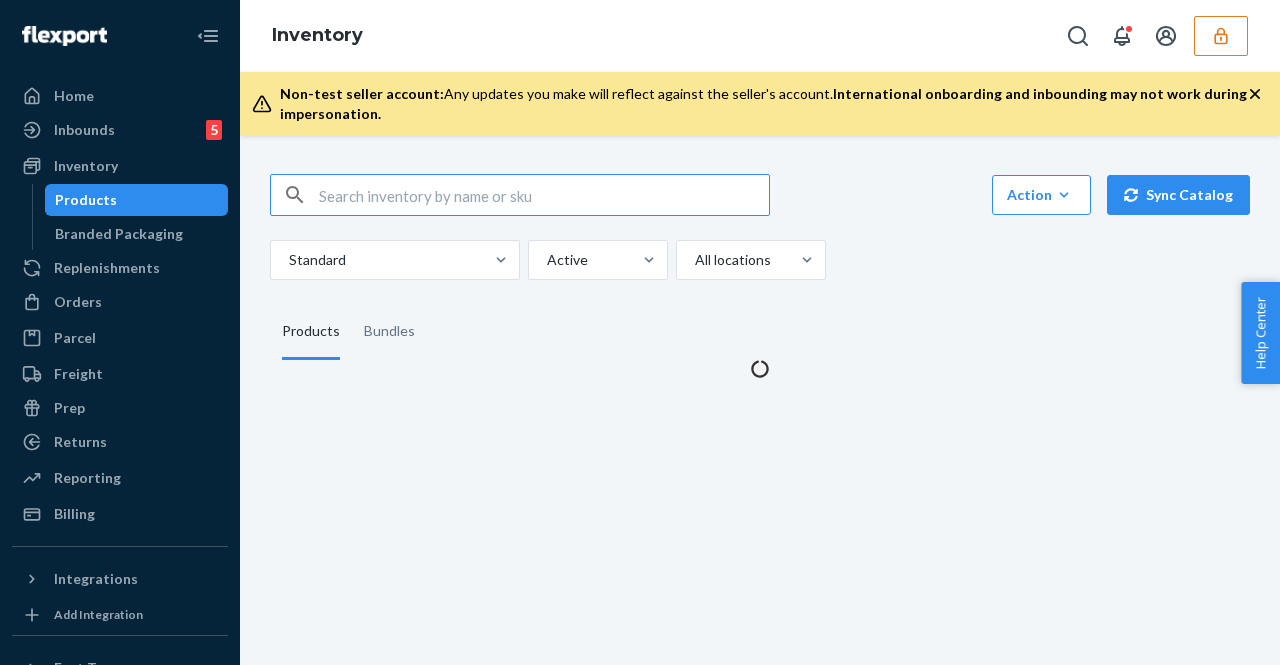 click at bounding box center (544, 195) 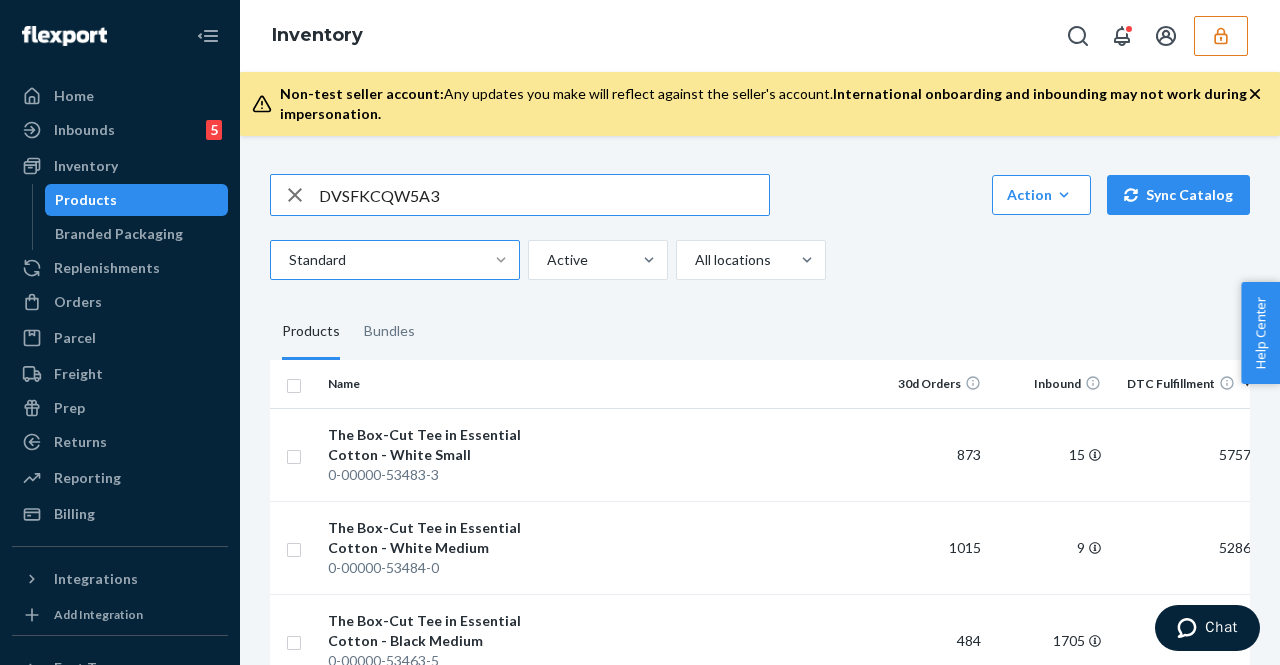 type on "DVSFKCQW5A3" 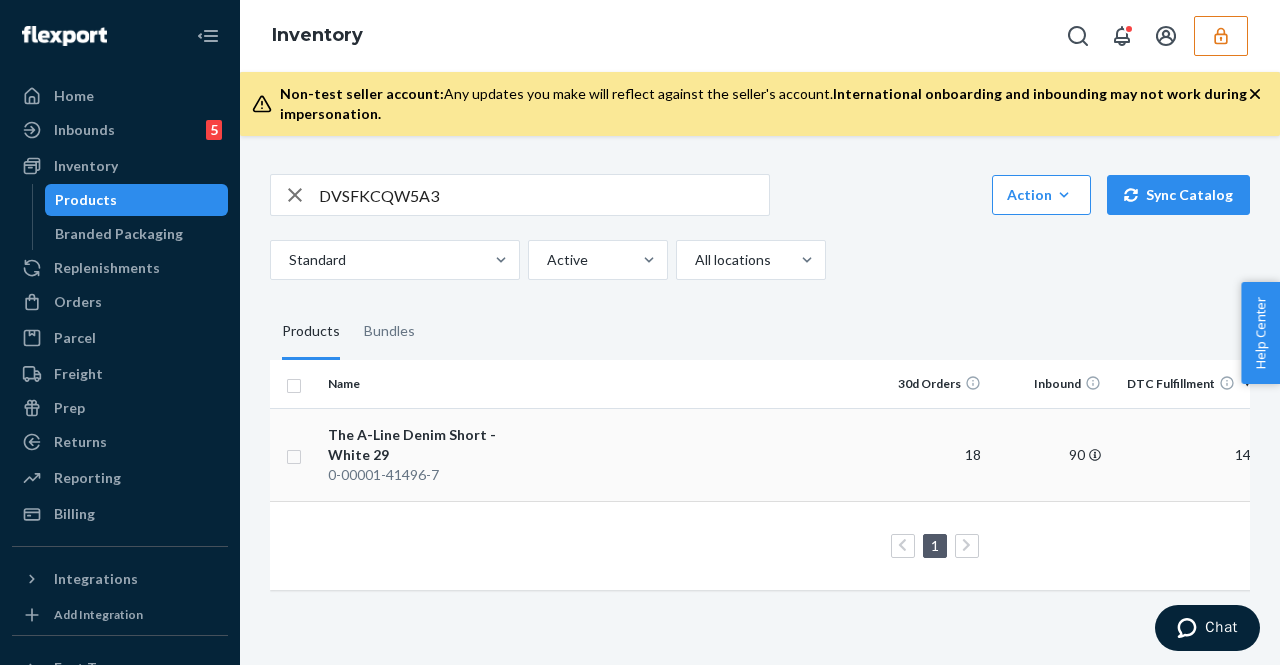 click at bounding box center [707, 454] 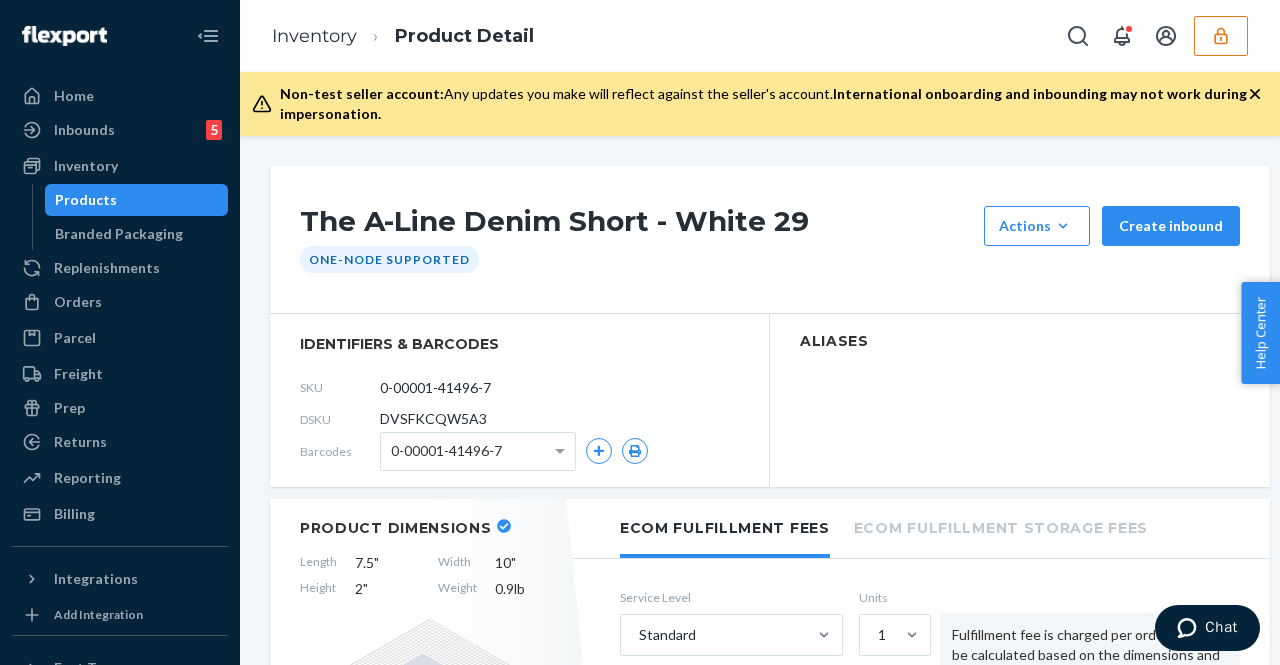 click 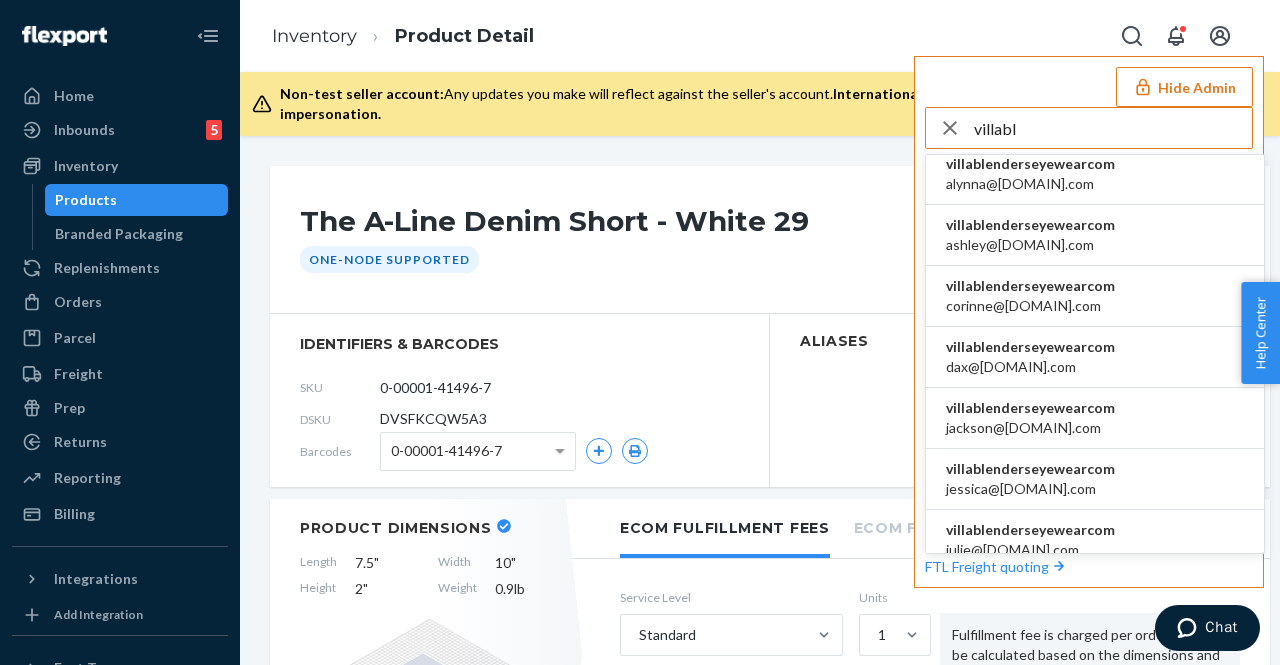 scroll, scrollTop: 0, scrollLeft: 0, axis: both 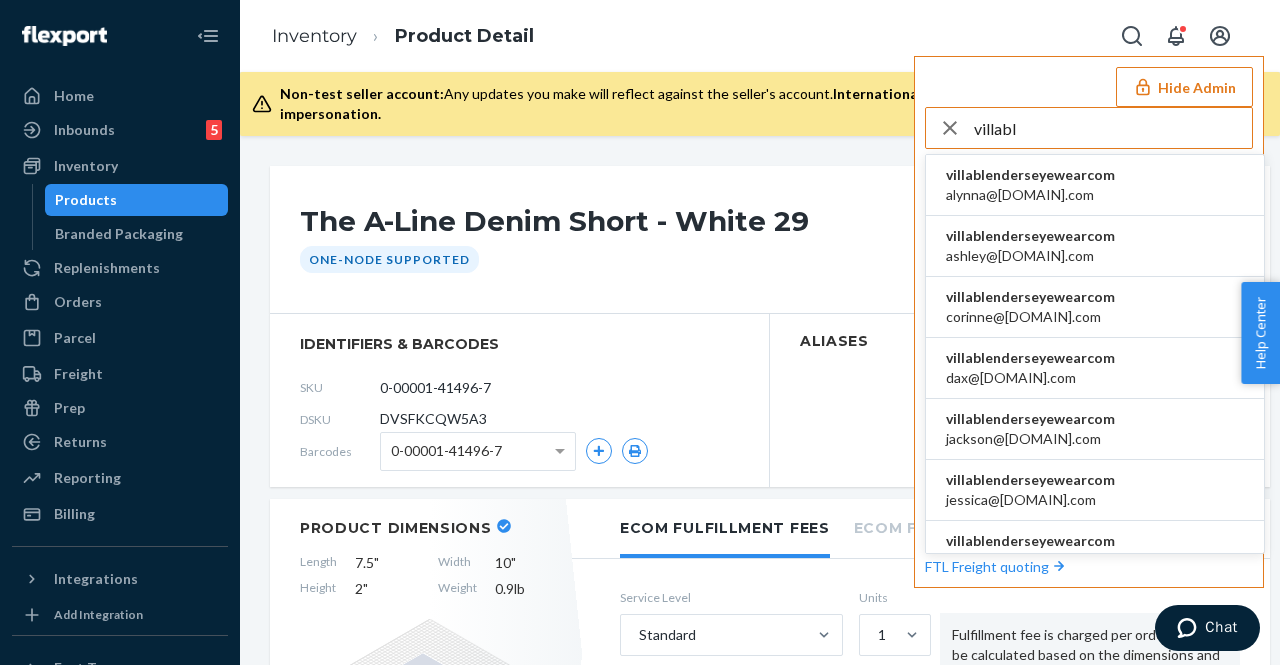 type on "villabl" 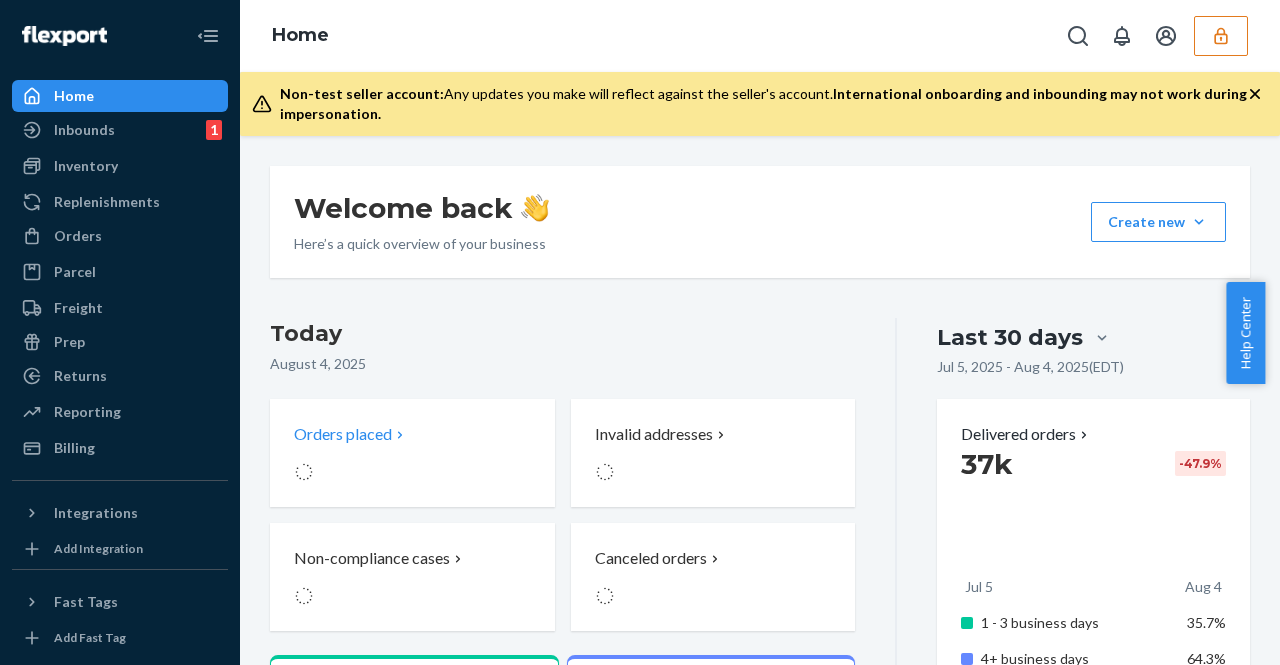scroll, scrollTop: 0, scrollLeft: 0, axis: both 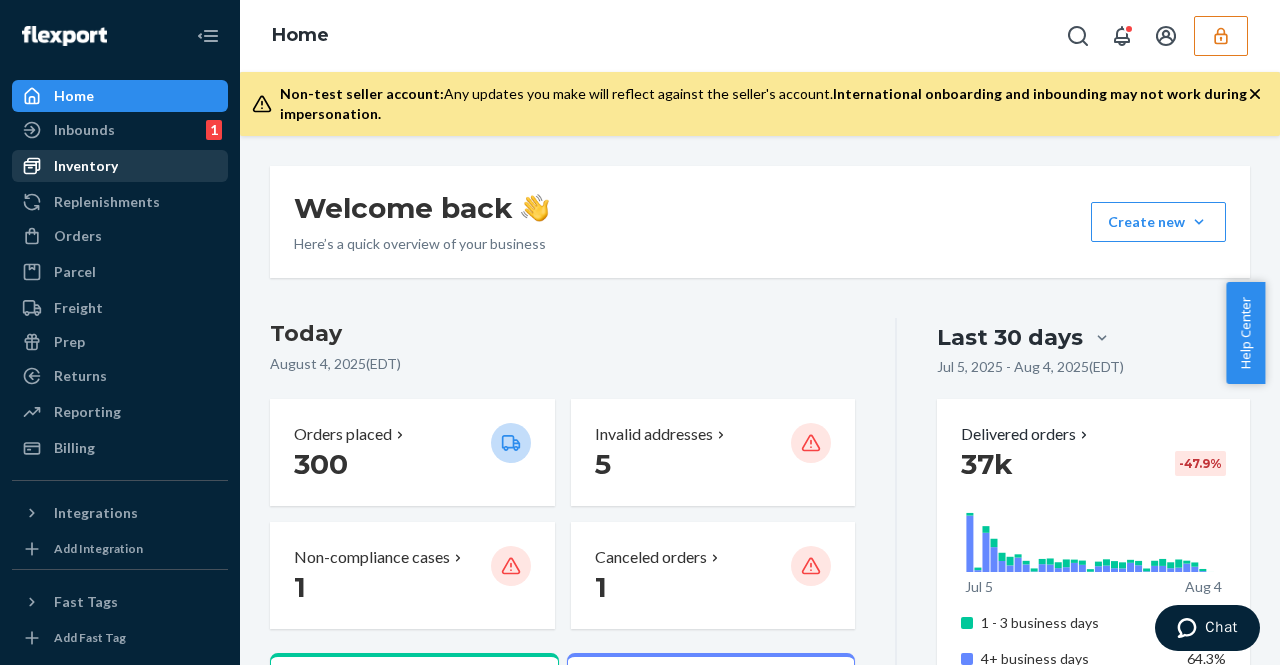 click on "Inventory" at bounding box center (86, 166) 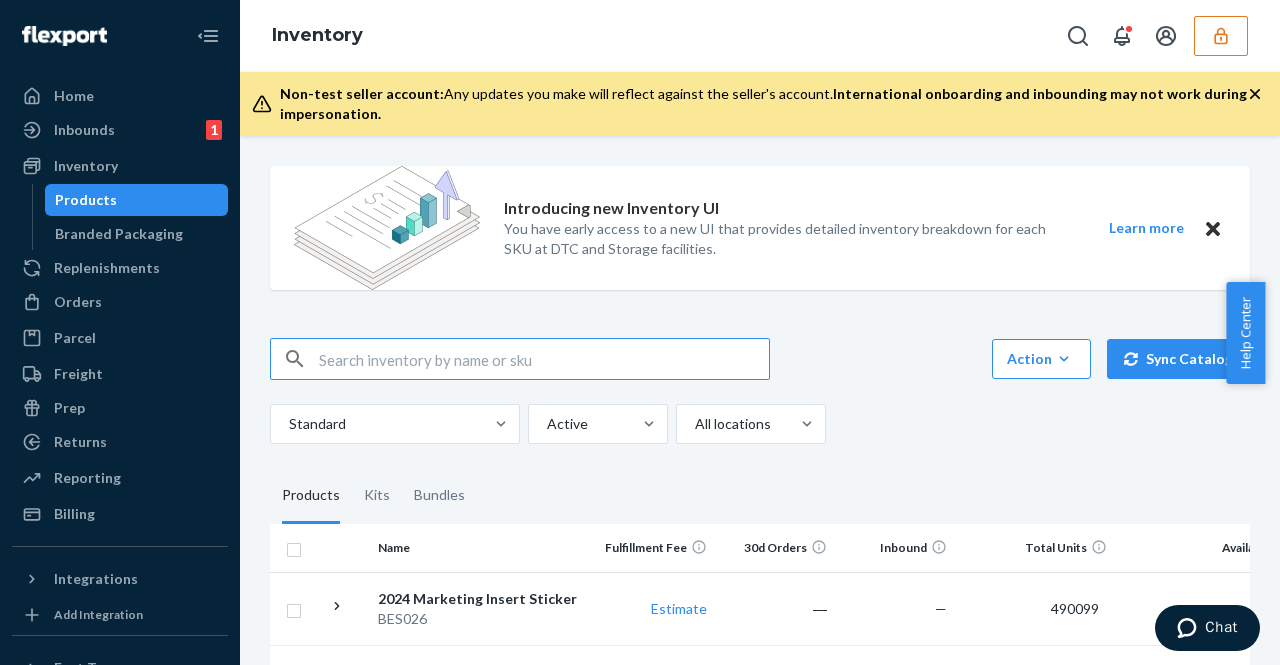 click at bounding box center [544, 359] 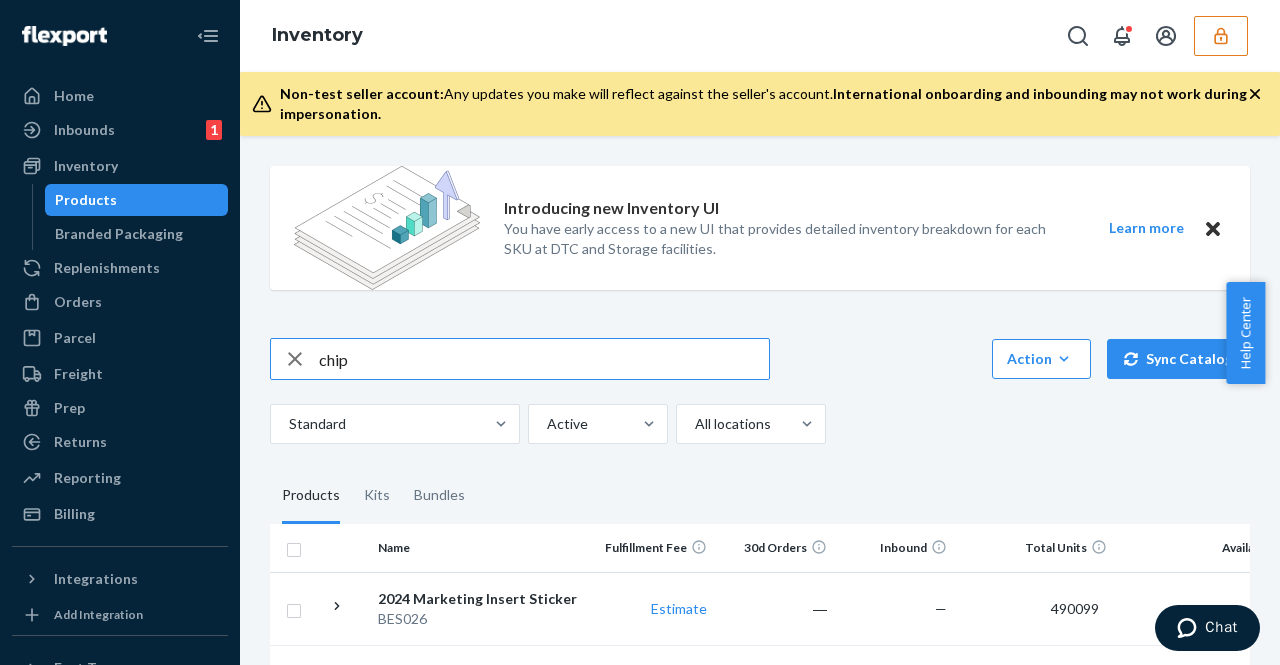 type on "chip" 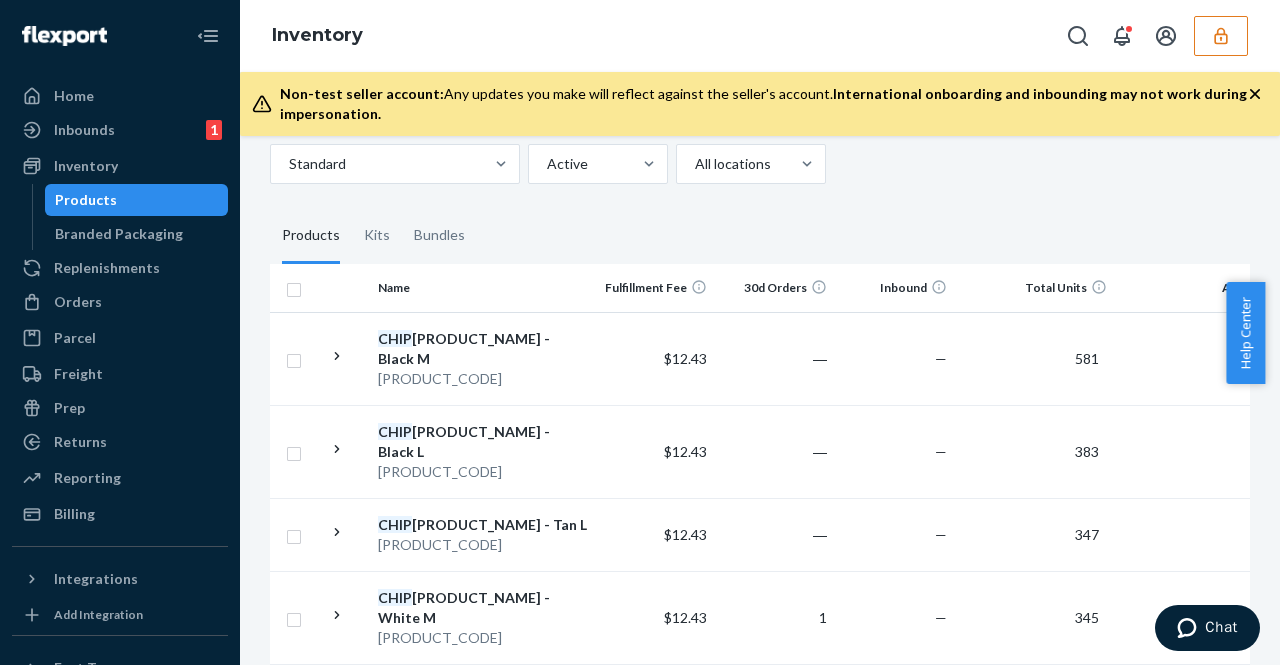 scroll, scrollTop: 200, scrollLeft: 0, axis: vertical 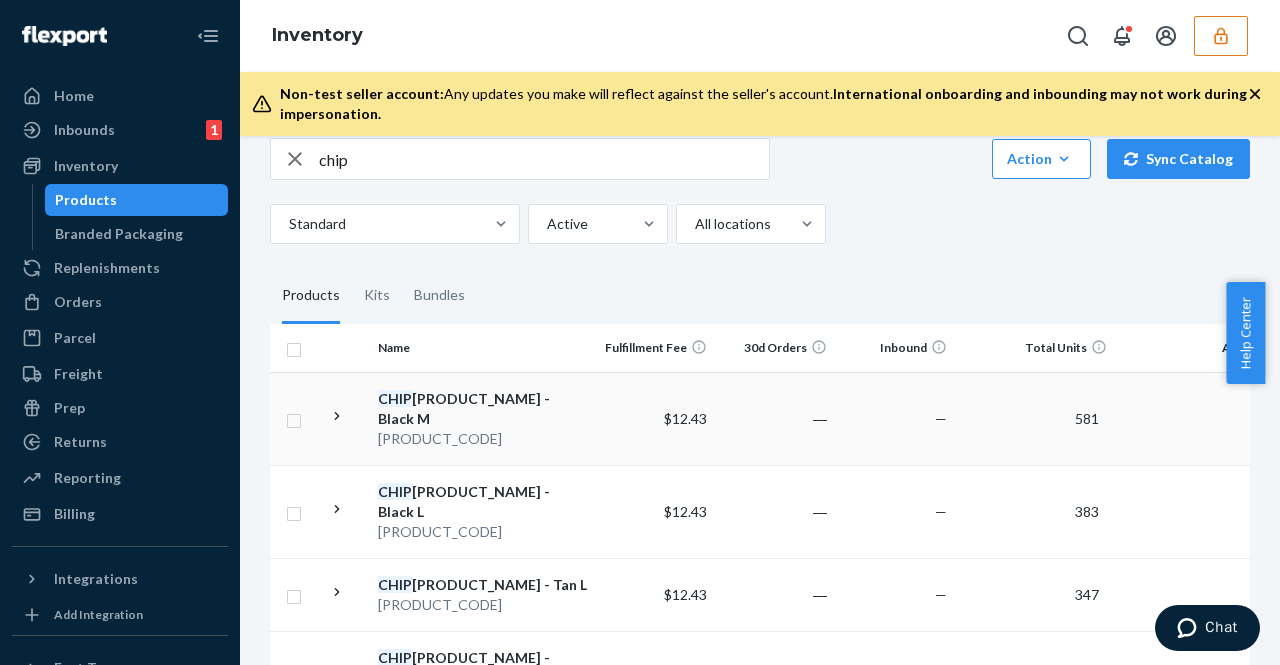click on "CHIP  MIPS Helmet - Black M" at bounding box center (482, 409) 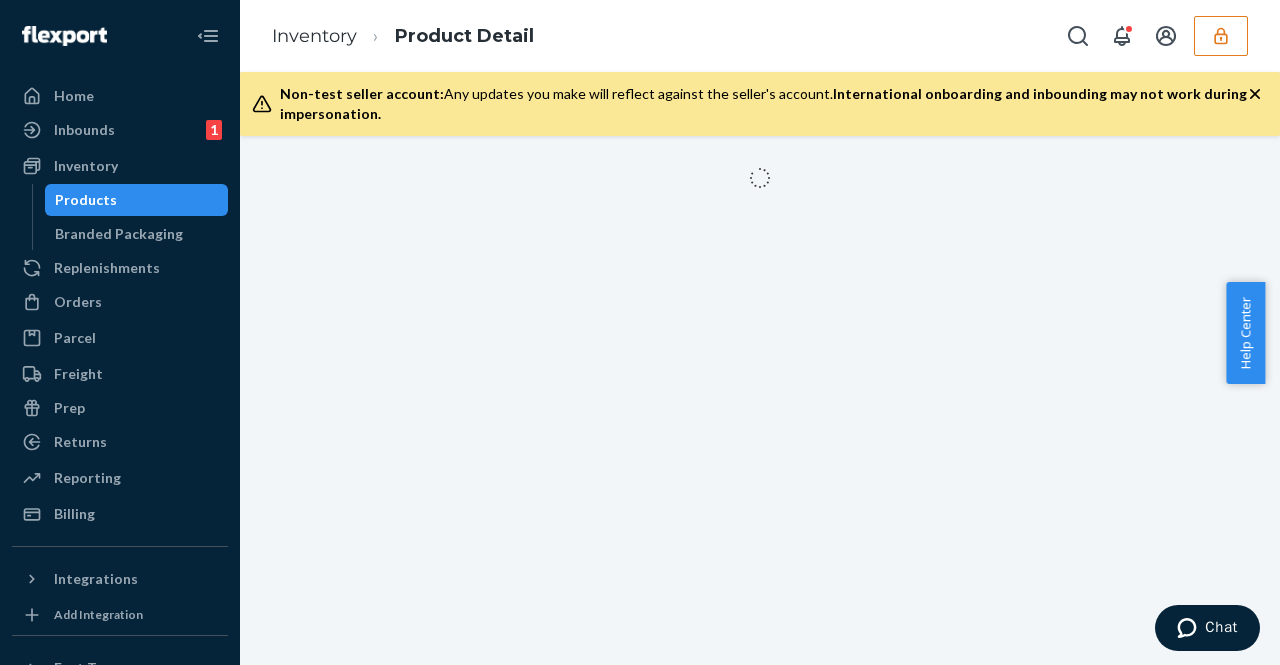 scroll, scrollTop: 0, scrollLeft: 0, axis: both 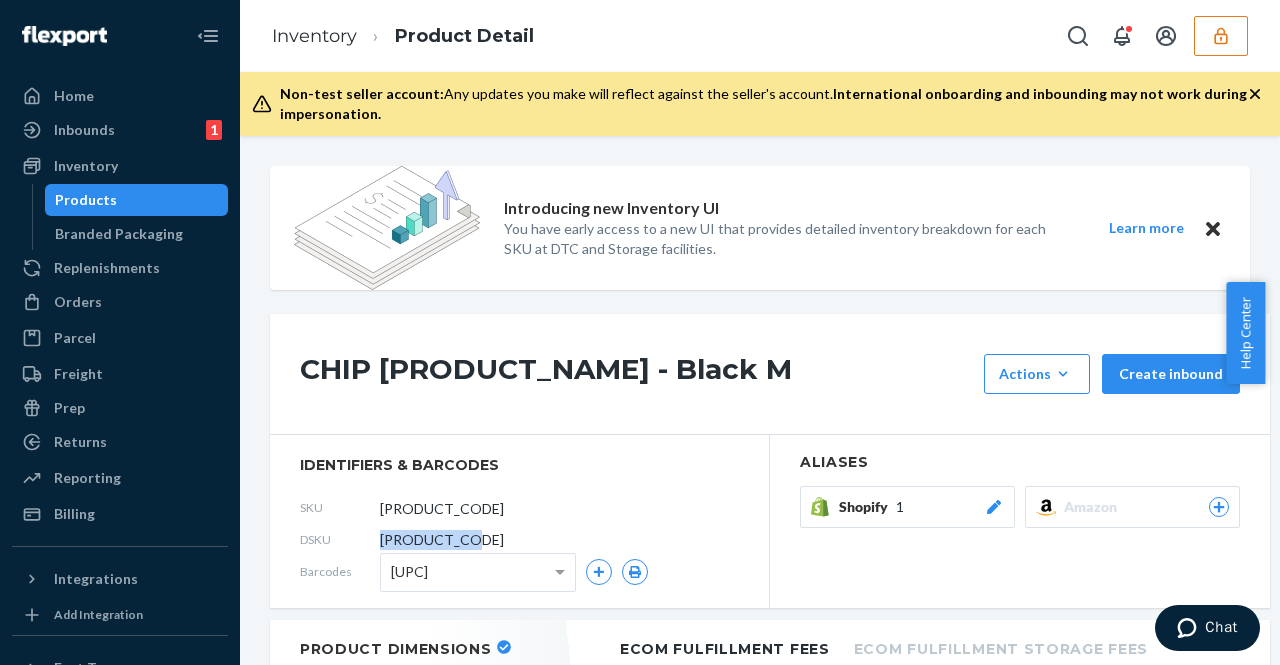 drag, startPoint x: 488, startPoint y: 537, endPoint x: 382, endPoint y: 535, distance: 106.01887 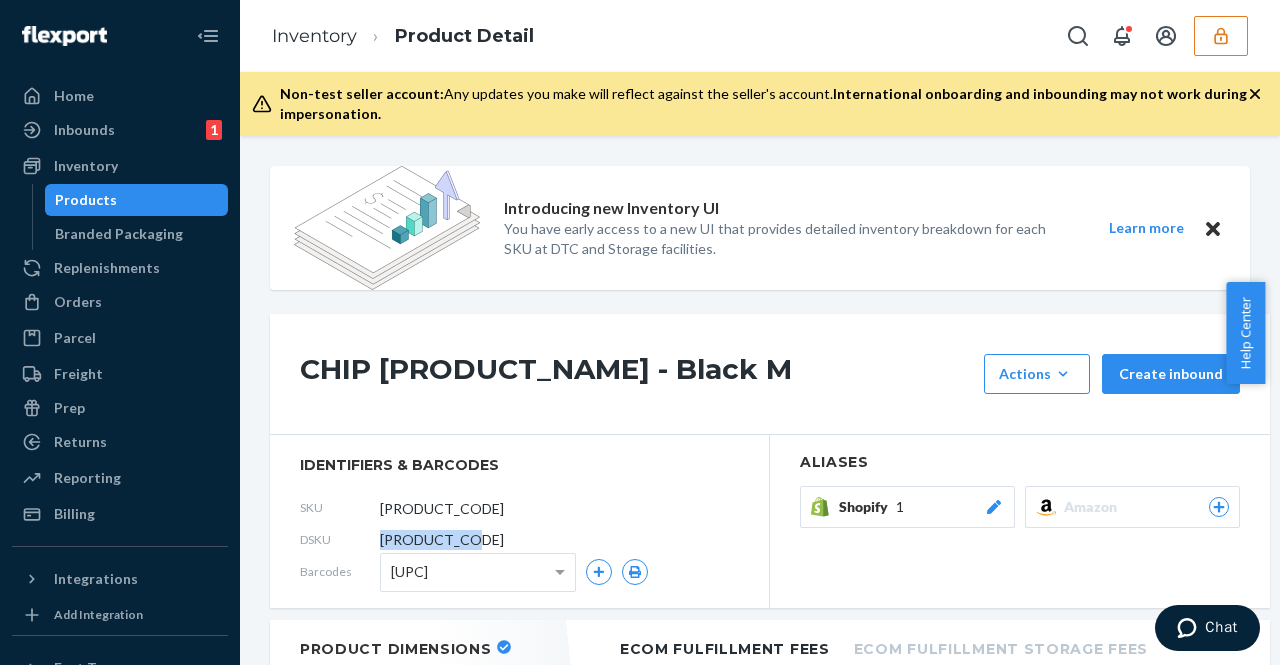click on "DSKU DTUFLB75XXQ" at bounding box center [519, 540] 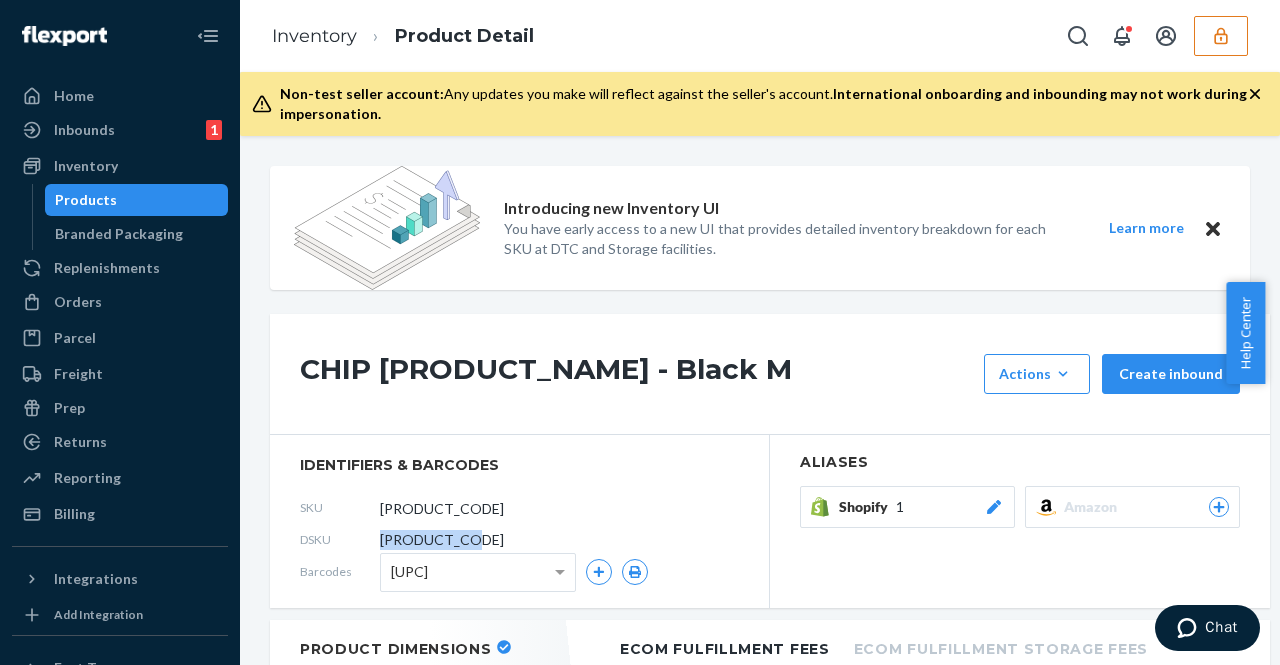 copy on "DTUFLB75XXQ" 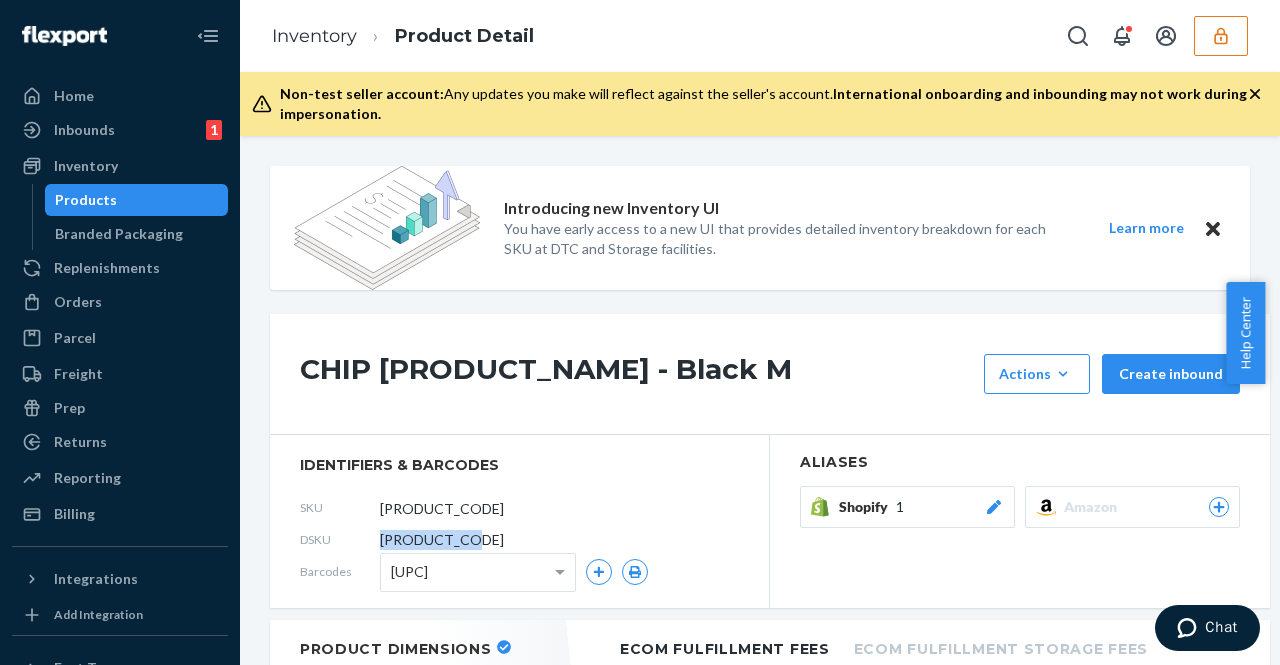 drag, startPoint x: 477, startPoint y: 534, endPoint x: 460, endPoint y: 541, distance: 18.384777 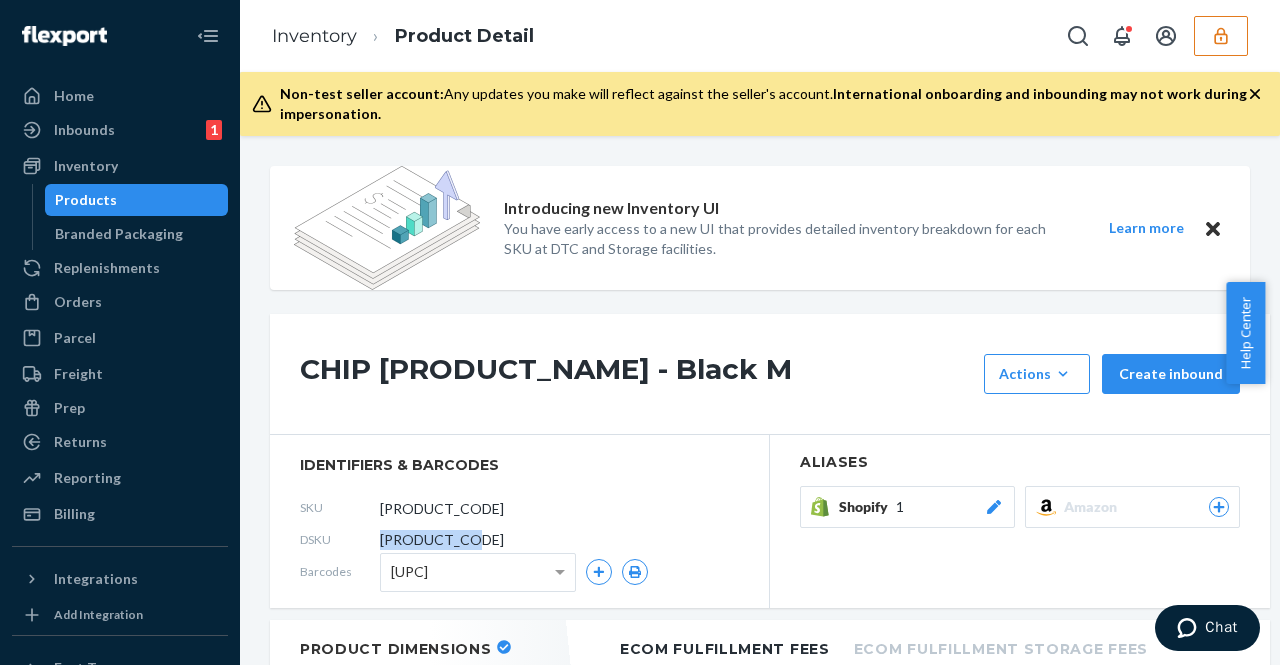 copy on "DTUFLB75XXQ" 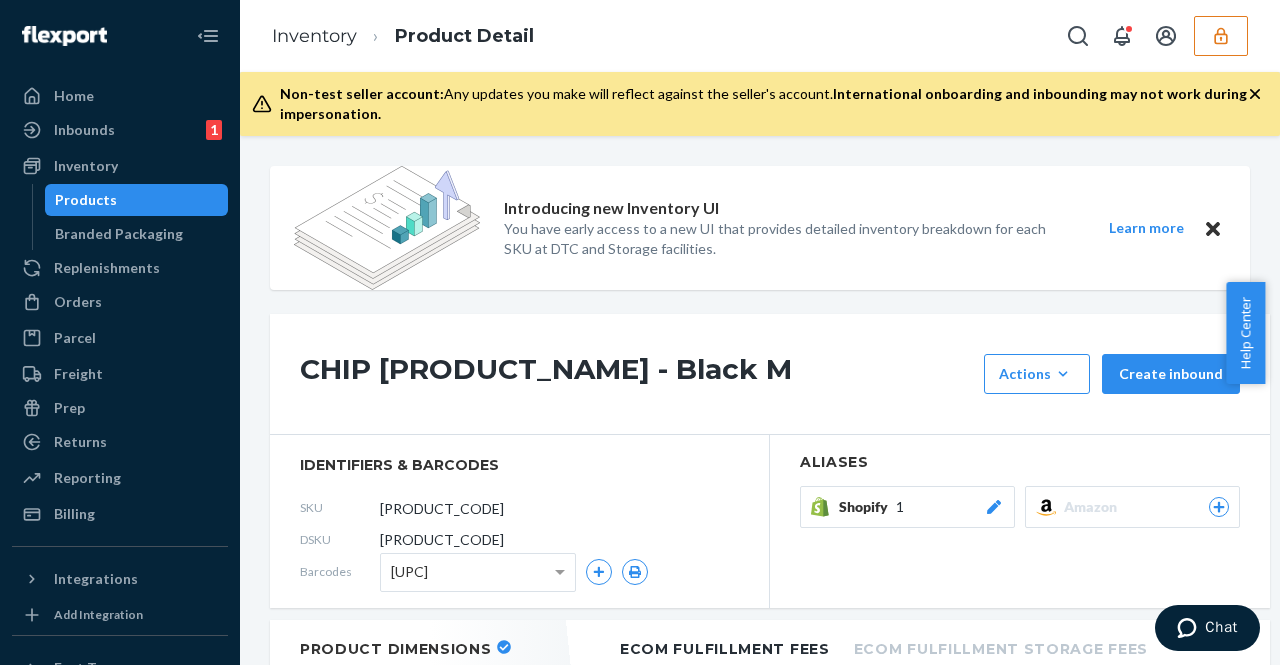 click on "00810112718935 (UPC)" at bounding box center (409, 572) 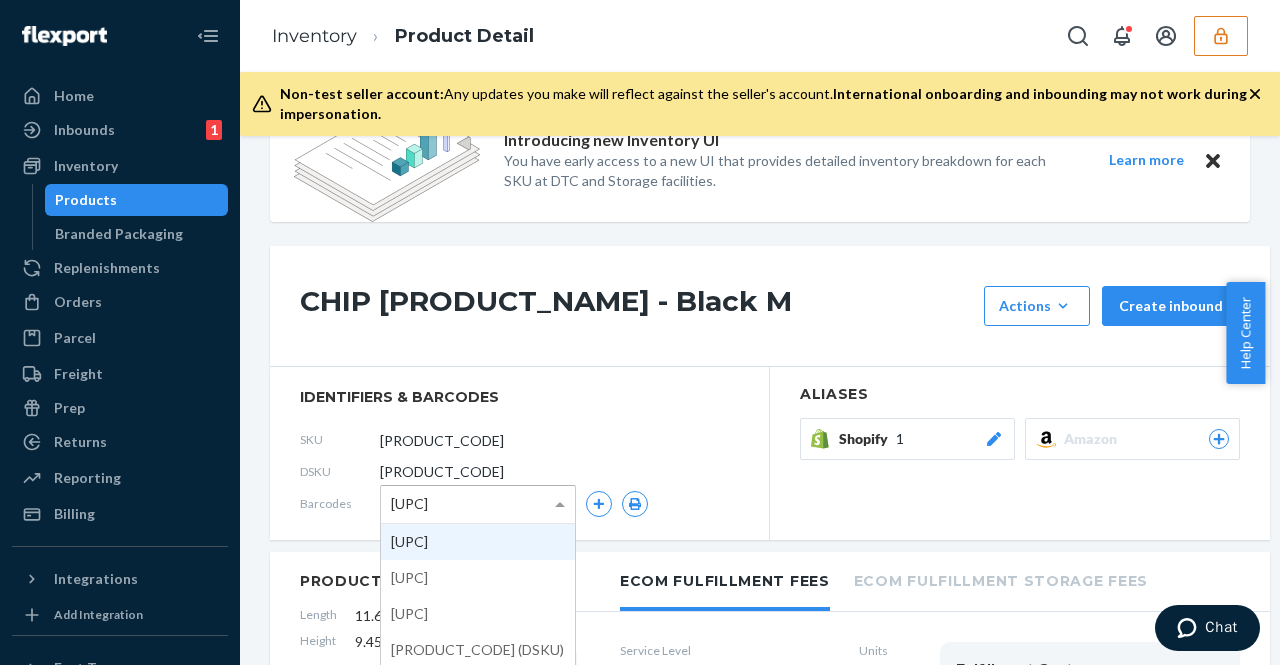 scroll, scrollTop: 200, scrollLeft: 0, axis: vertical 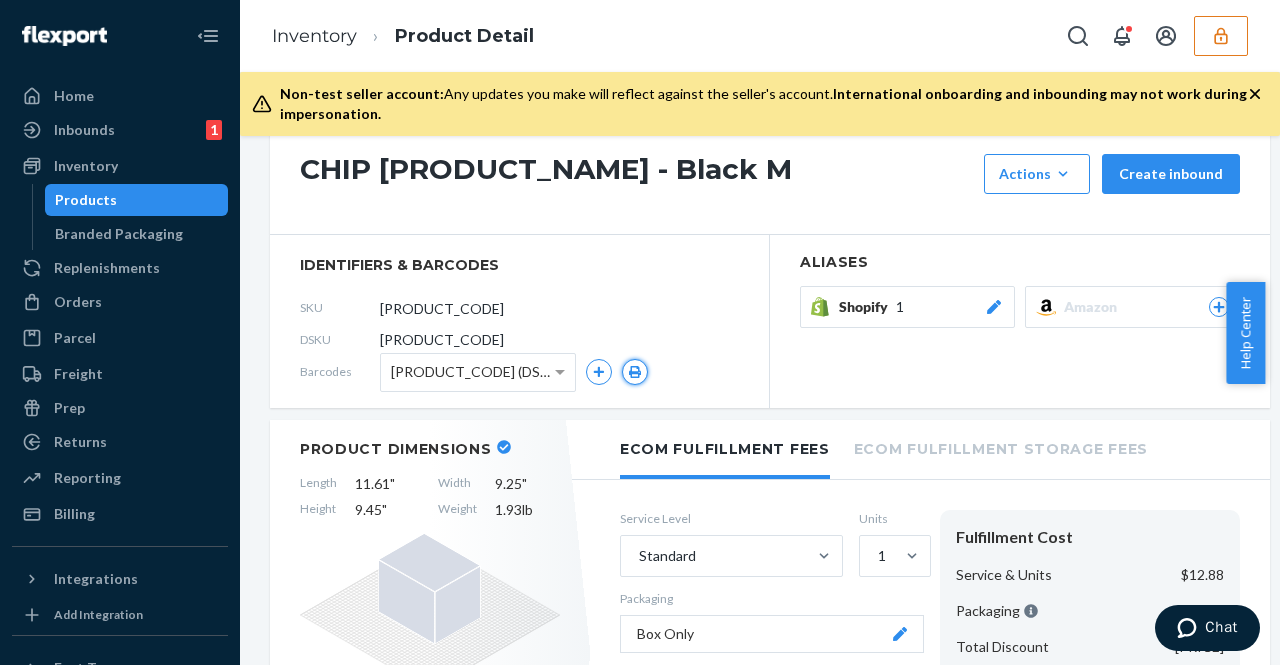 click 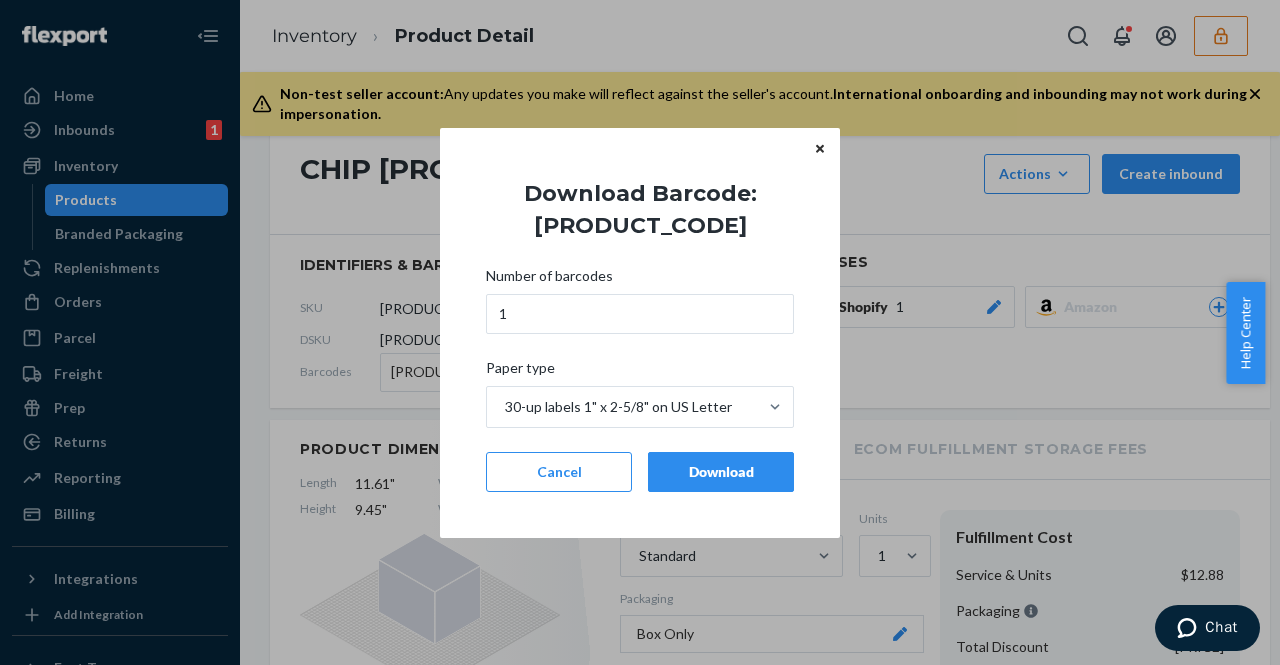 click on "Download" at bounding box center [721, 472] 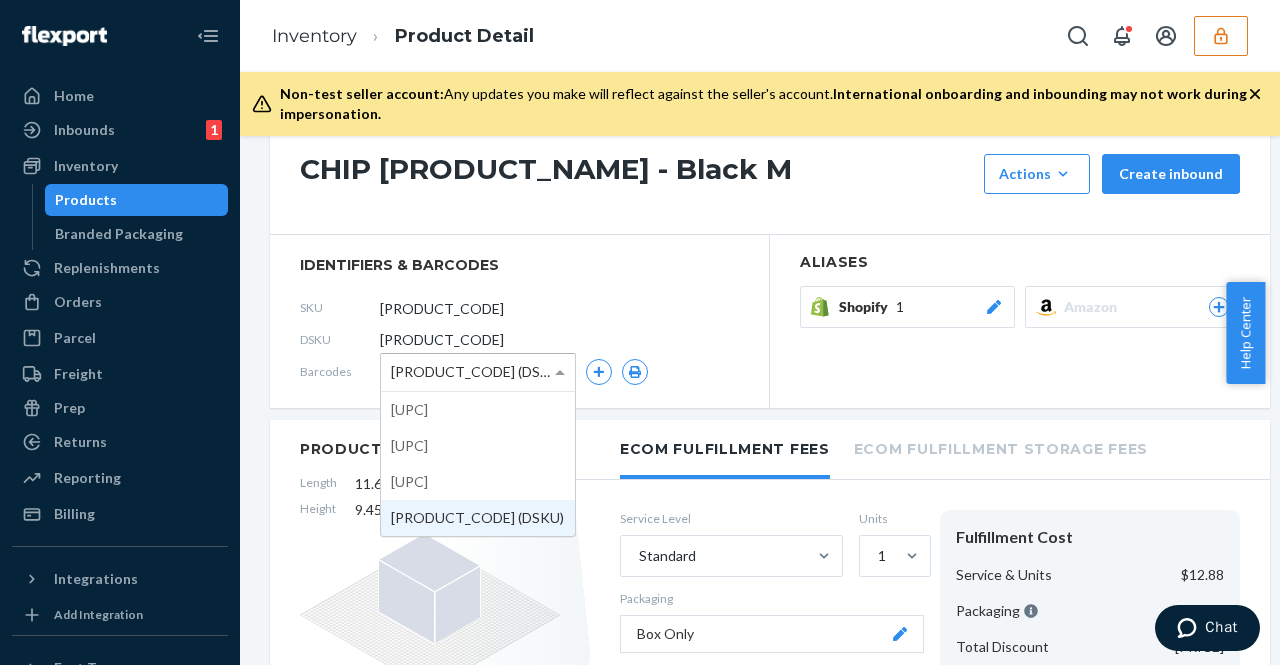 click on "DTUFLB75XXQ (DSKU)" at bounding box center (473, 372) 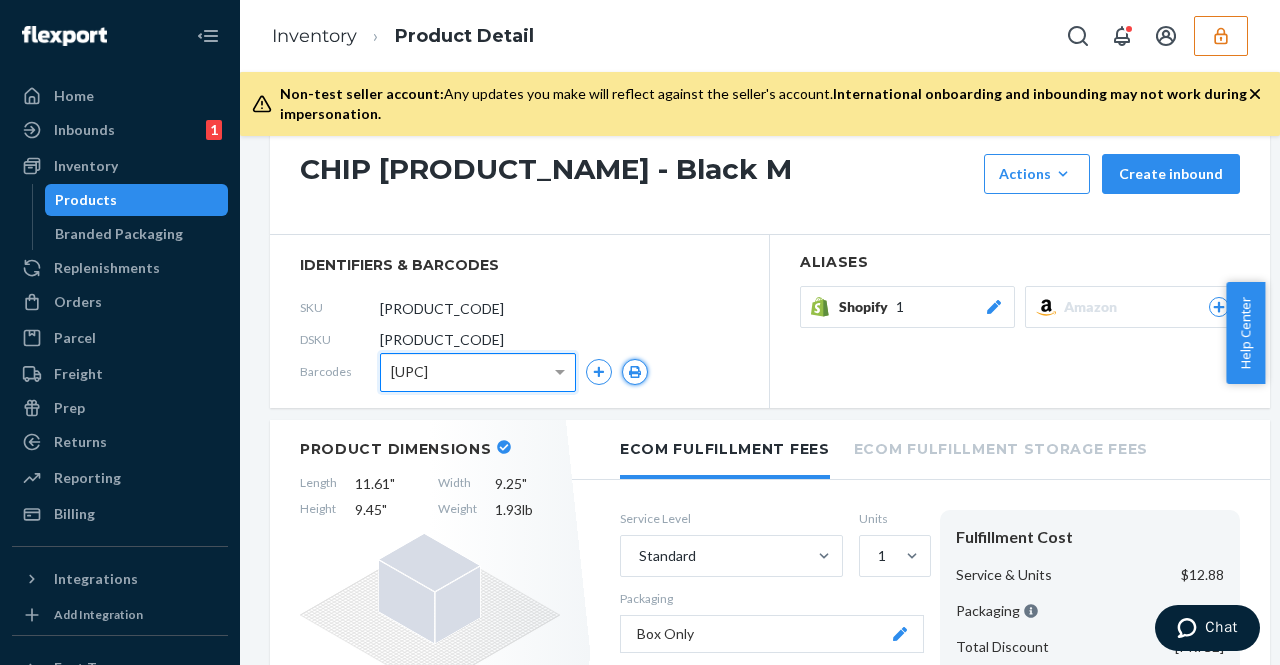 click at bounding box center [635, 372] 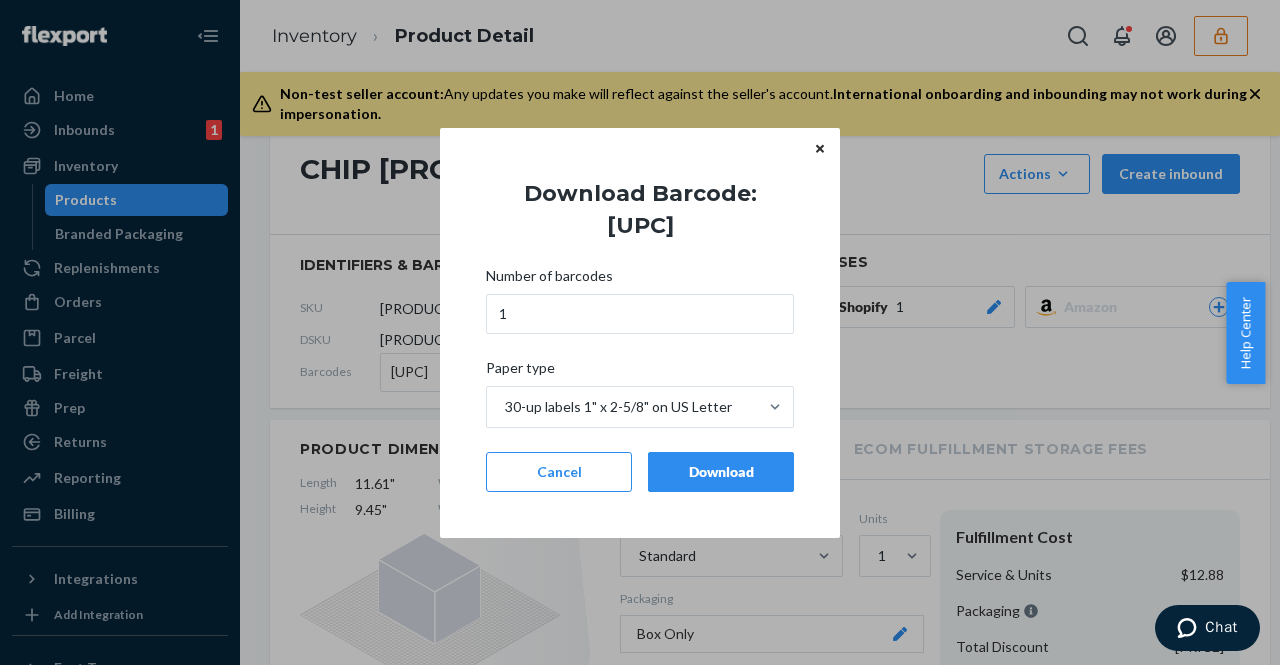click on "Download" at bounding box center (721, 472) 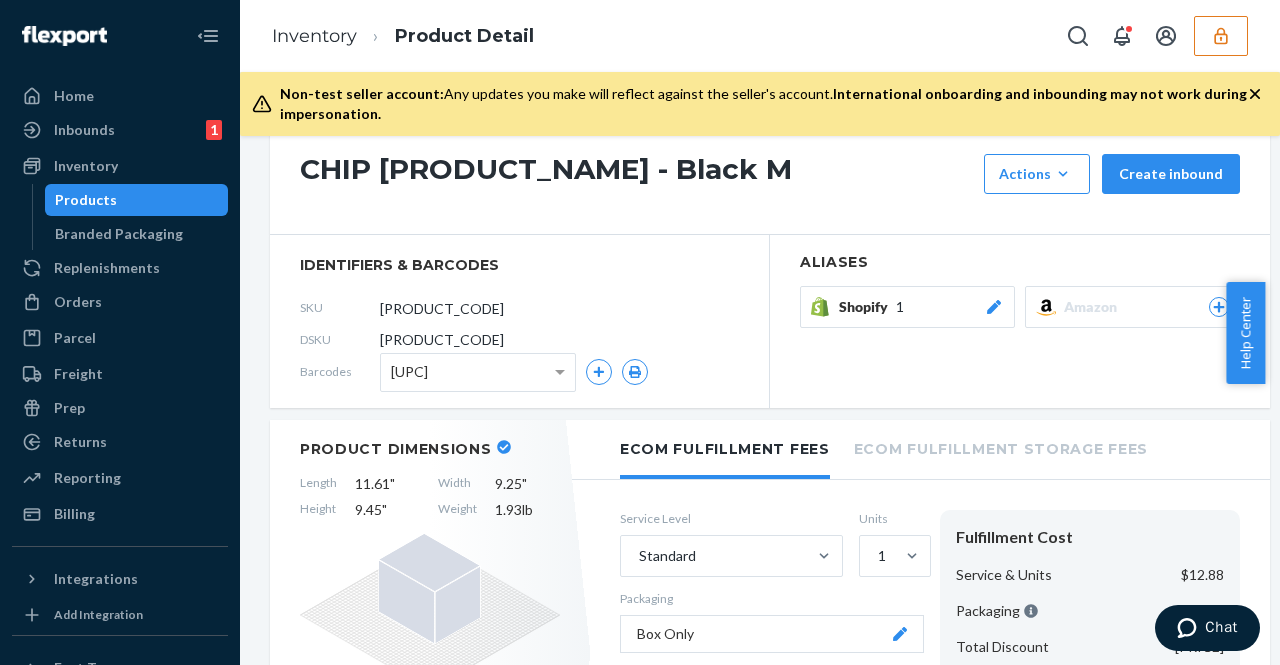click on "810112718935 (UPC)" at bounding box center [478, 372] 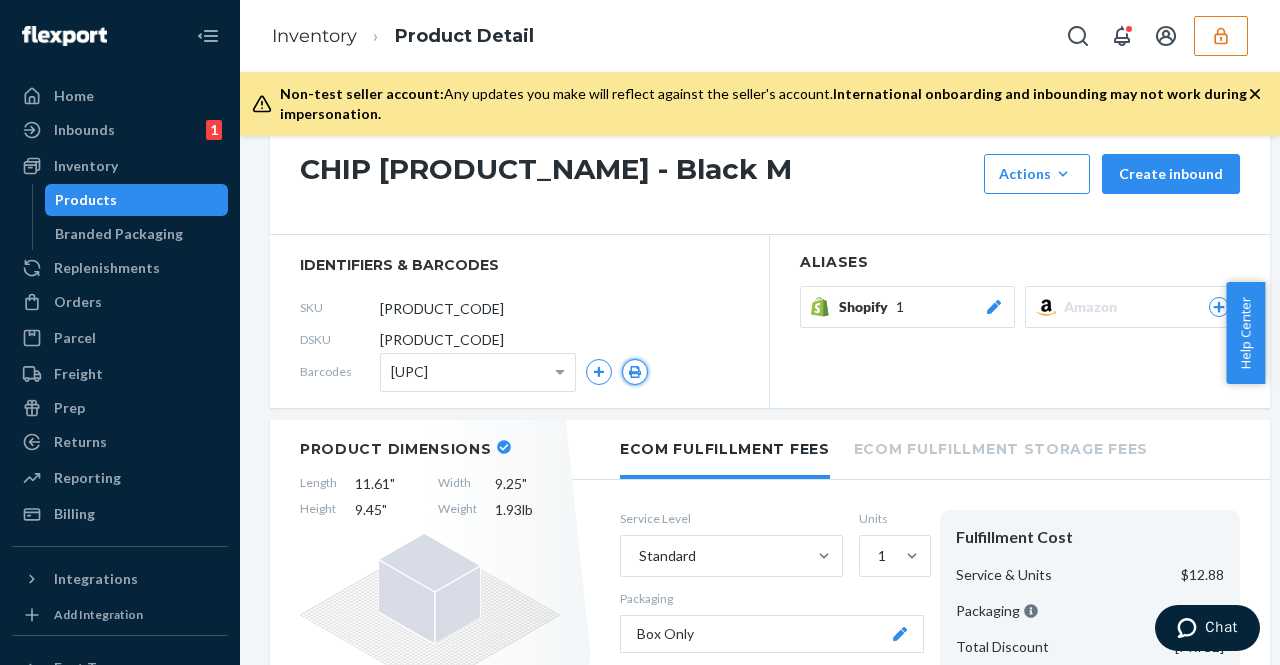 click 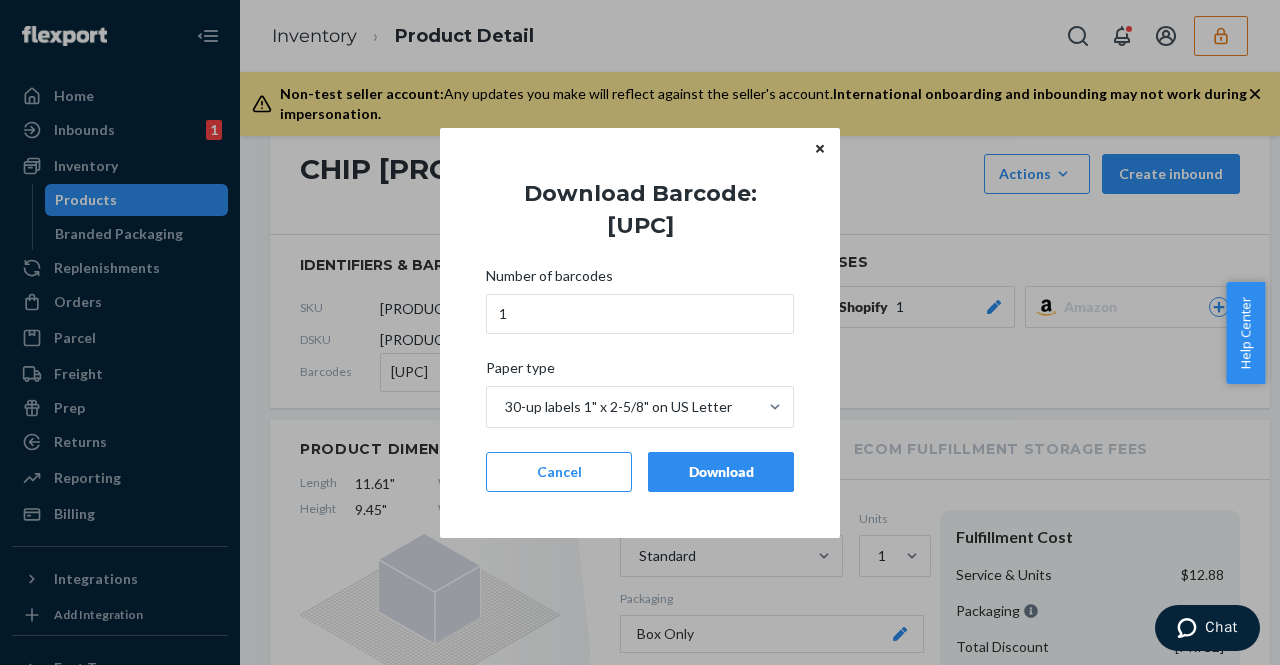 click on "Download" at bounding box center [721, 472] 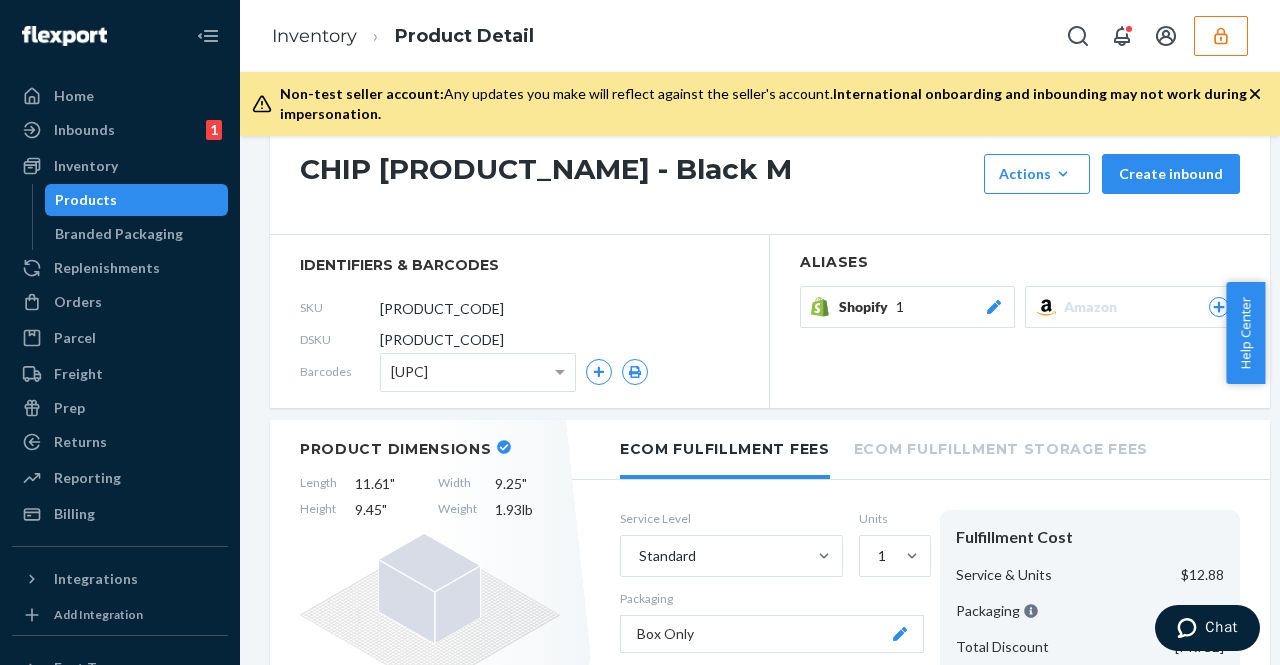 click at bounding box center (1221, 36) 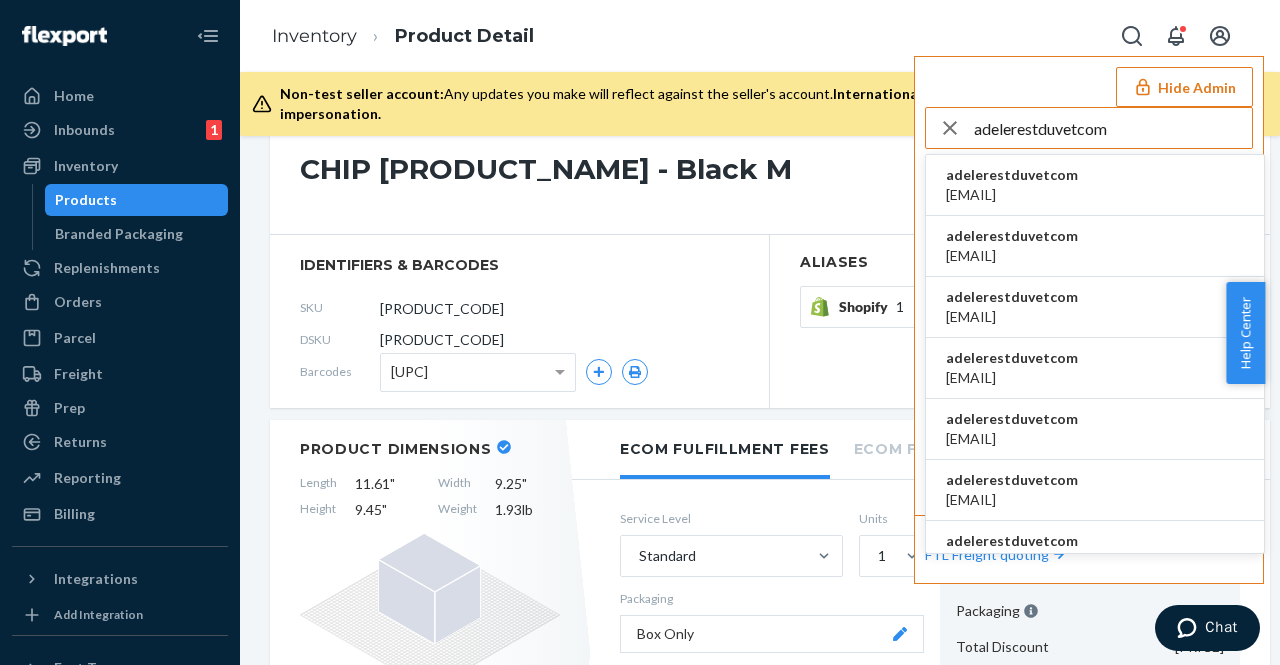 type on "adelerestduvetcom" 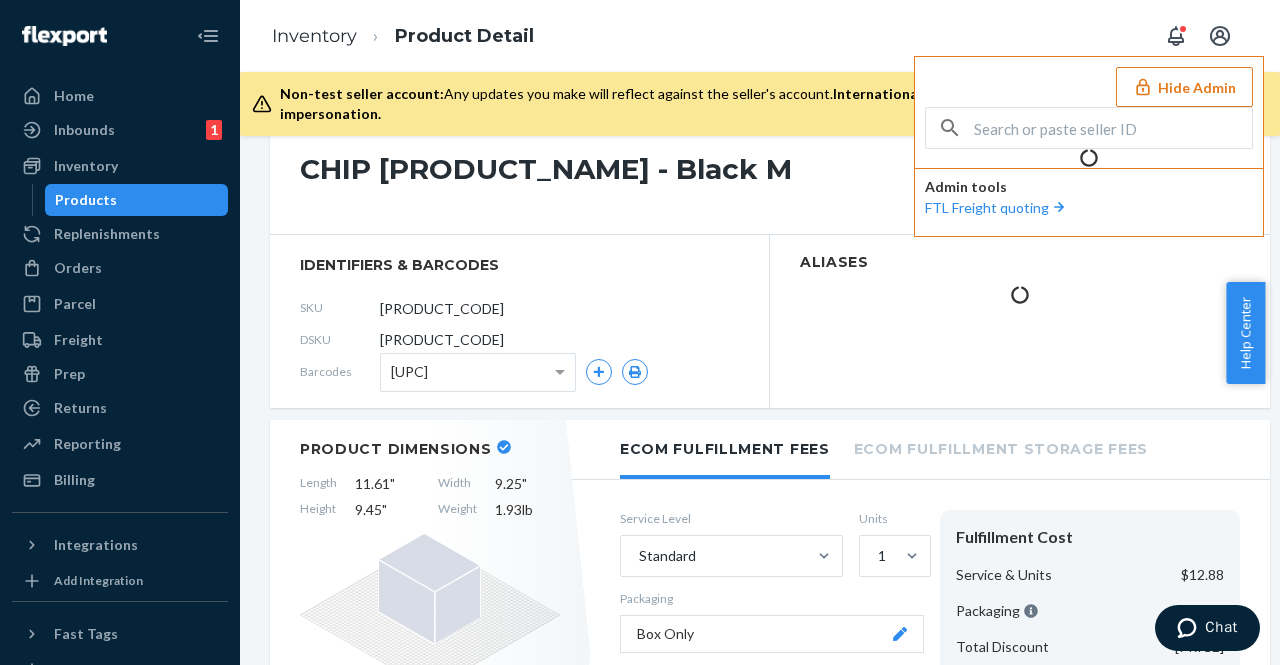 scroll, scrollTop: 200, scrollLeft: 0, axis: vertical 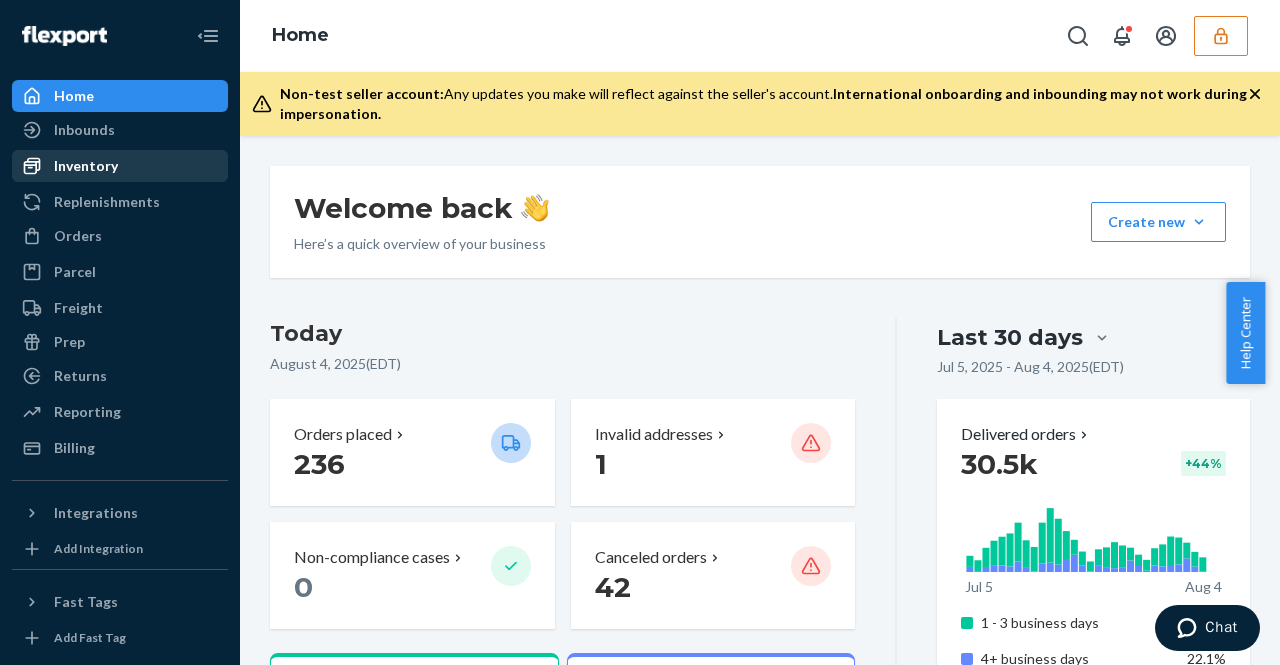 click on "Inventory" at bounding box center [120, 166] 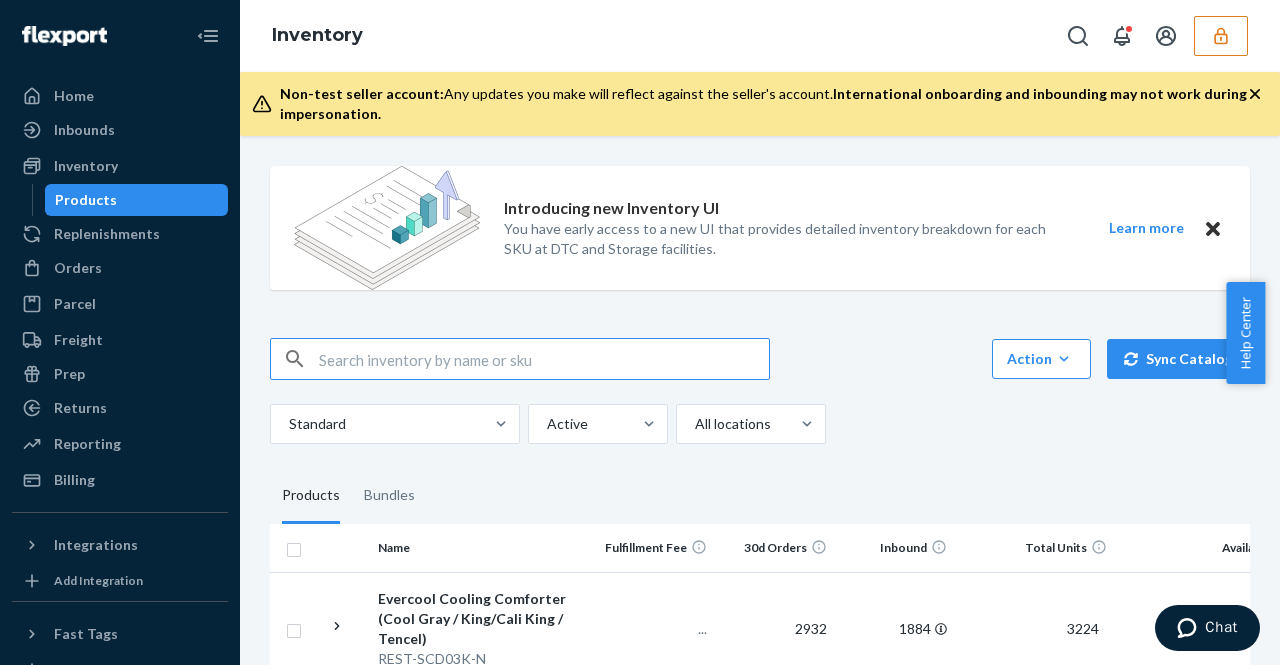 click at bounding box center [544, 359] 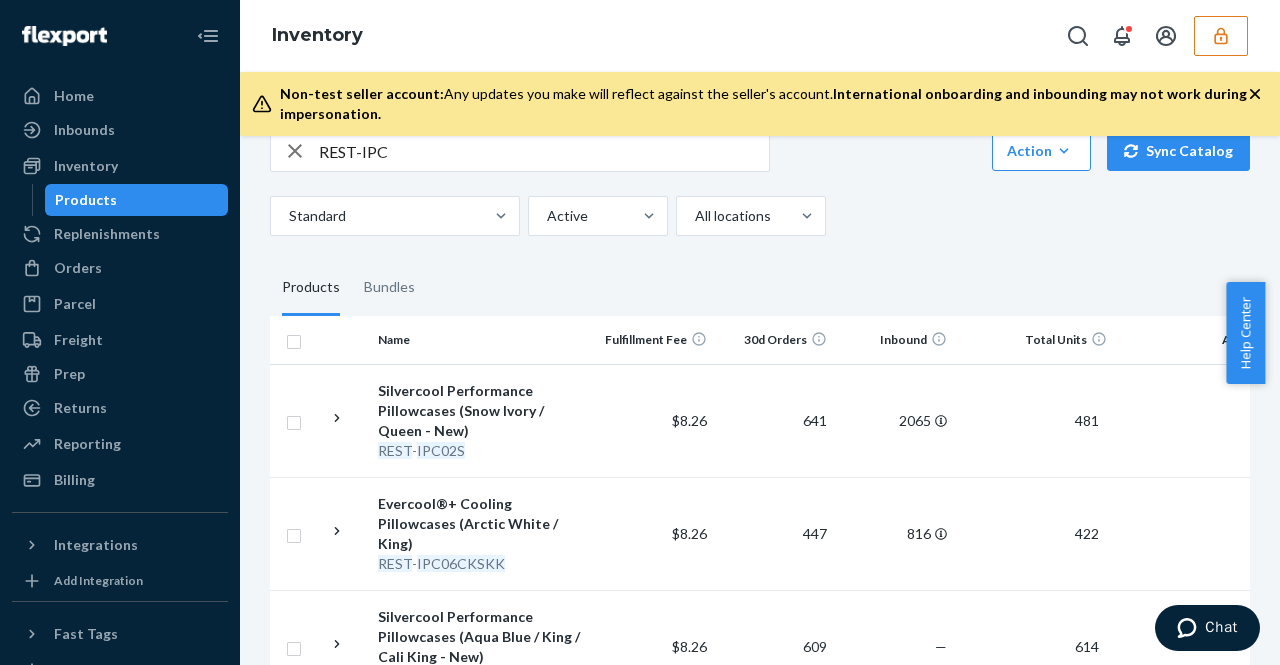 scroll, scrollTop: 0, scrollLeft: 0, axis: both 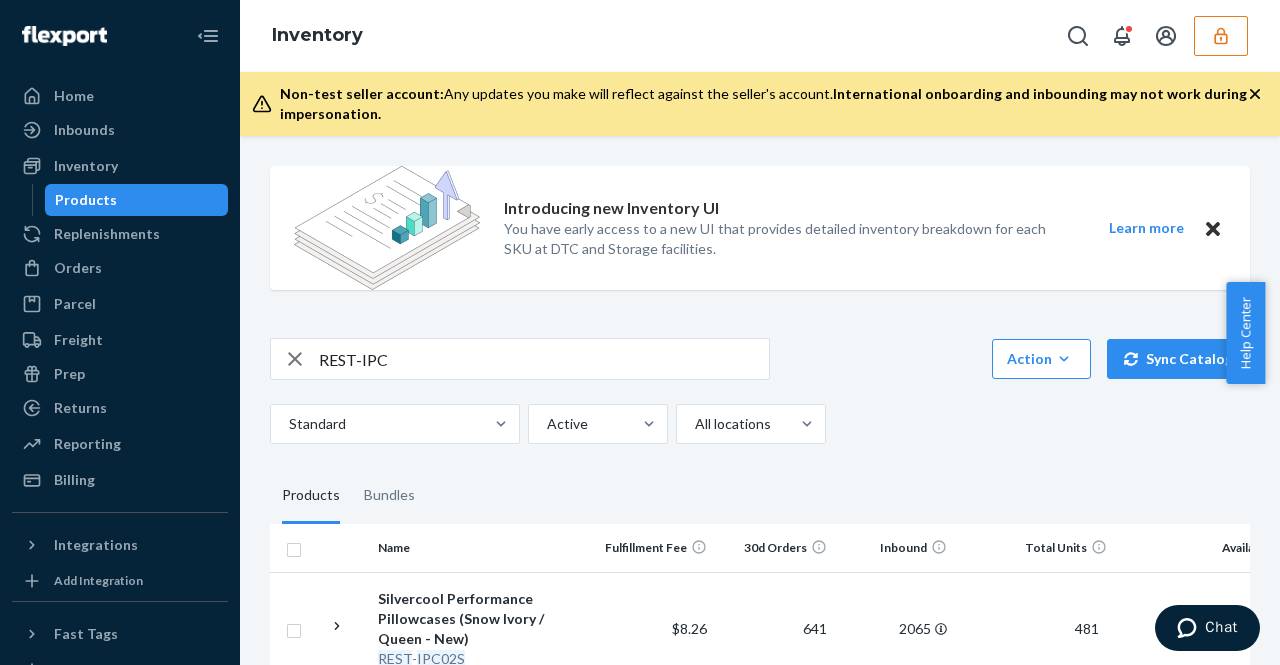 click on "REST-IPC" at bounding box center (544, 359) 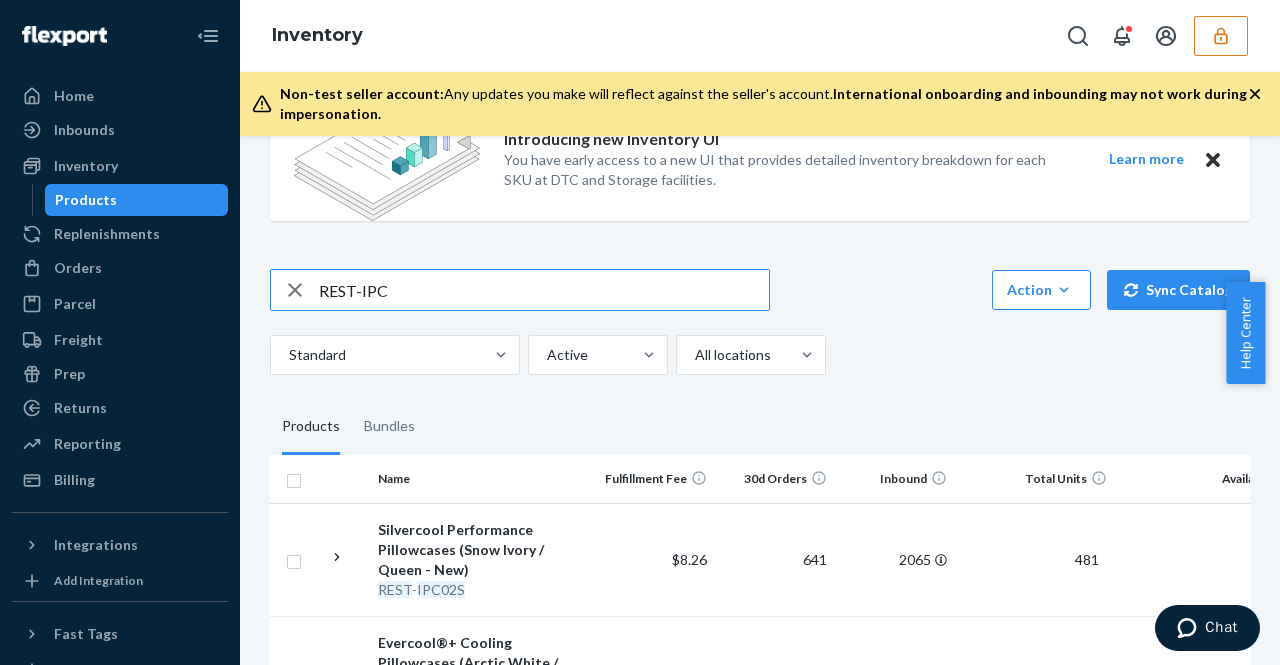 scroll, scrollTop: 100, scrollLeft: 0, axis: vertical 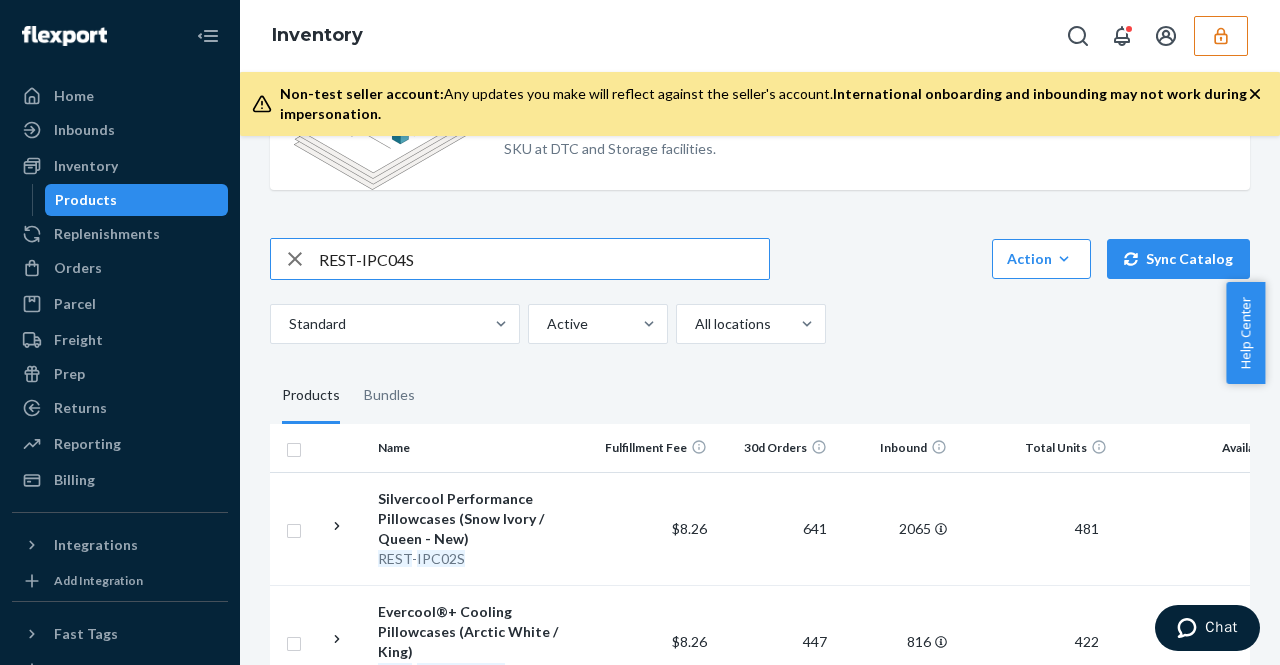 type on "REST-IPC04S" 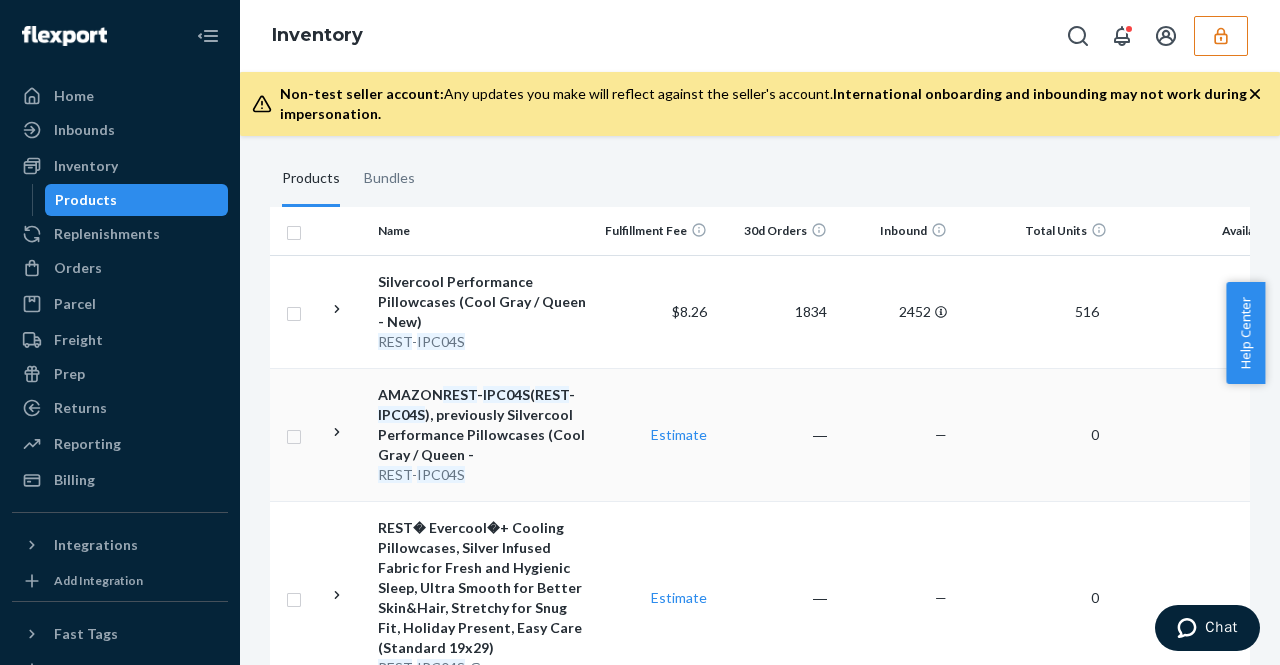 scroll, scrollTop: 400, scrollLeft: 0, axis: vertical 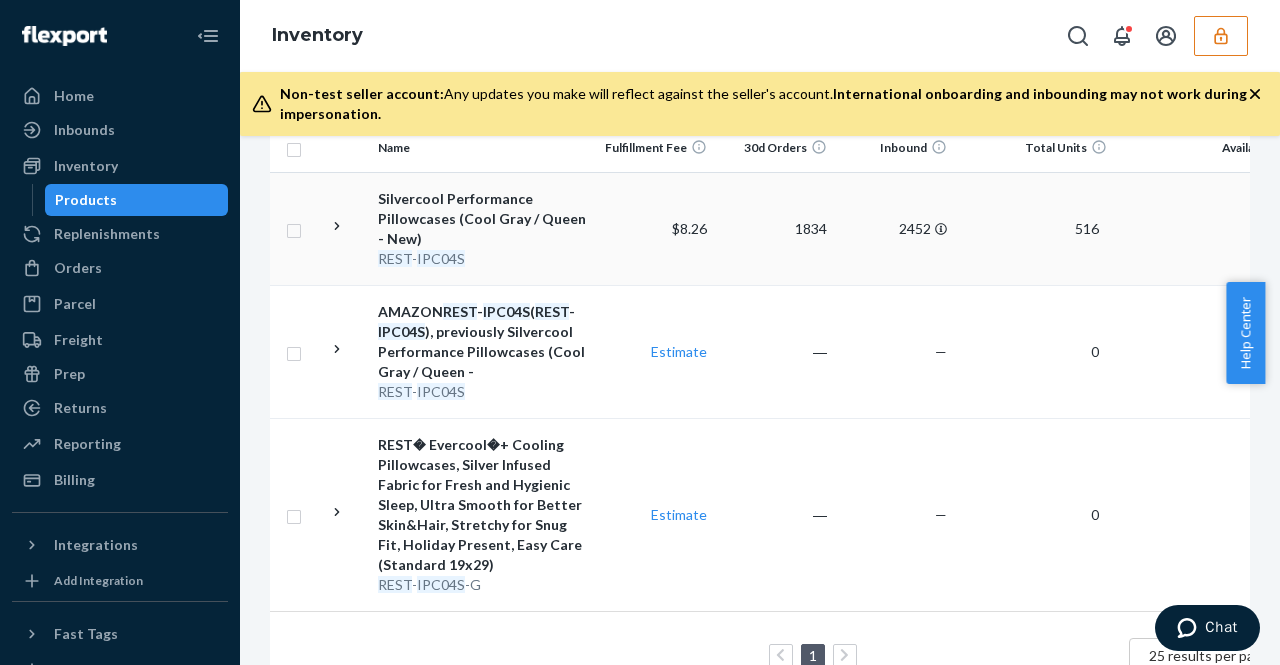 click on "Silvercool Performance Pillowcases (Cool Gray / Queen - New)" at bounding box center (482, 219) 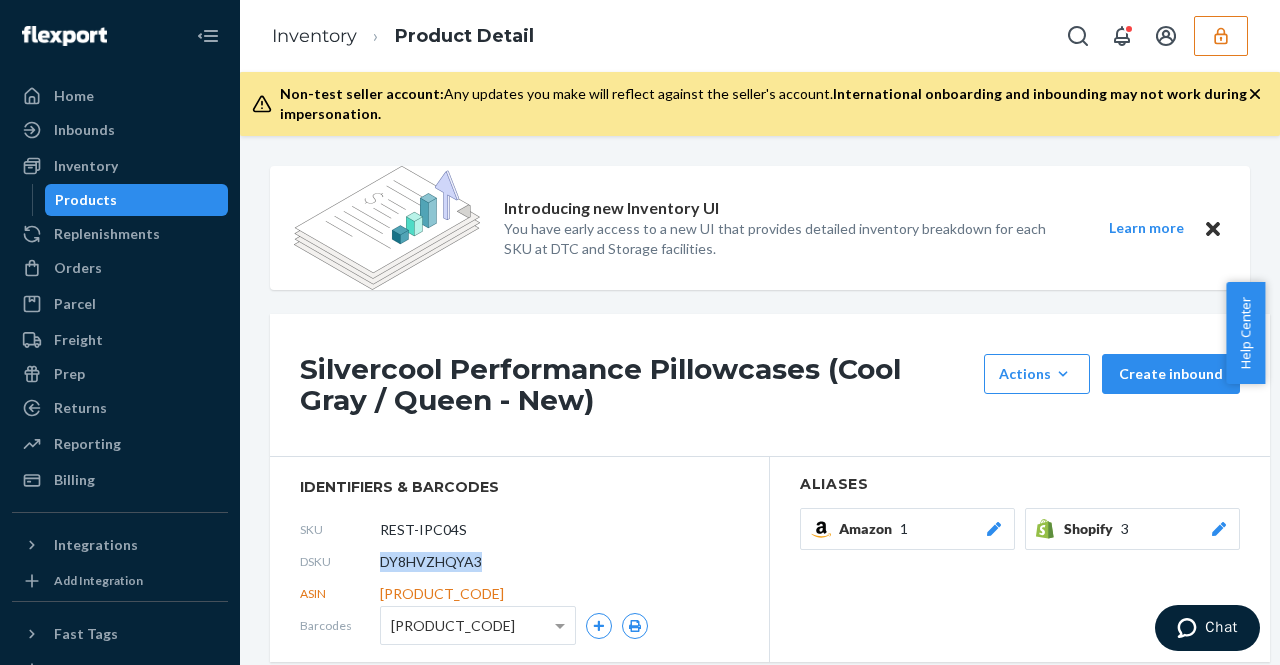 drag, startPoint x: 484, startPoint y: 563, endPoint x: 384, endPoint y: 551, distance: 100.71743 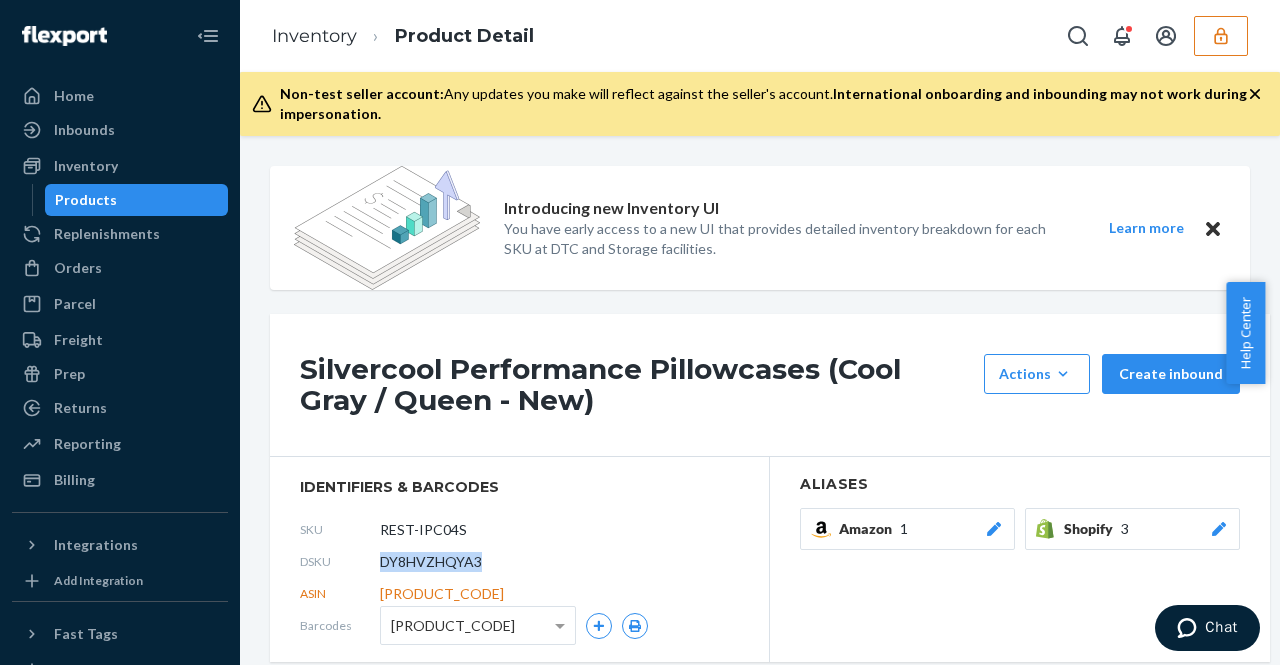 click on "DSKU DY8HVZHQYA3" at bounding box center (519, 562) 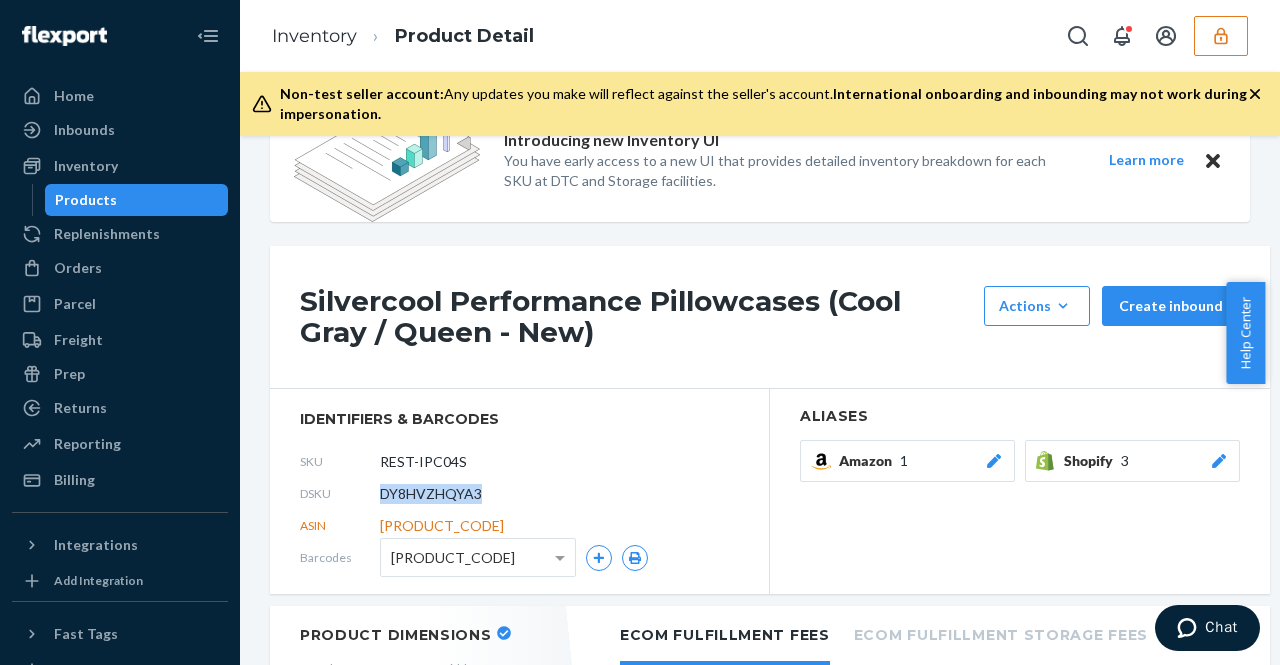 scroll, scrollTop: 100, scrollLeft: 0, axis: vertical 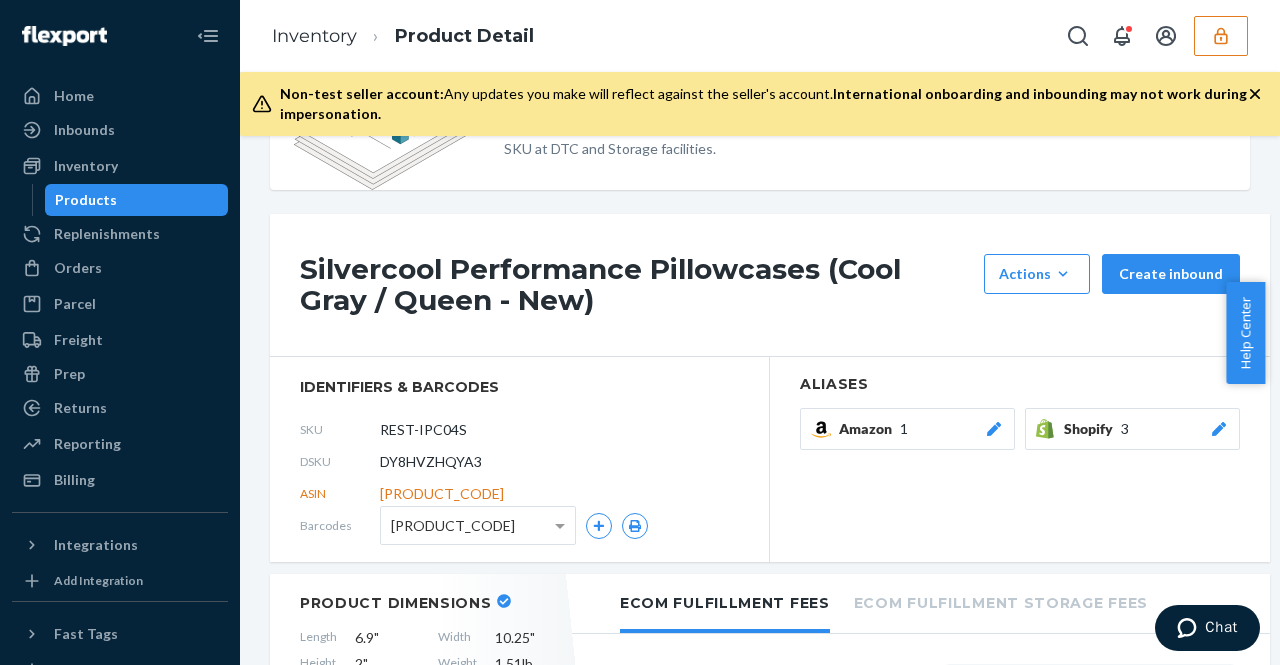 click on "SKU REST-IPC04S" at bounding box center [519, 430] 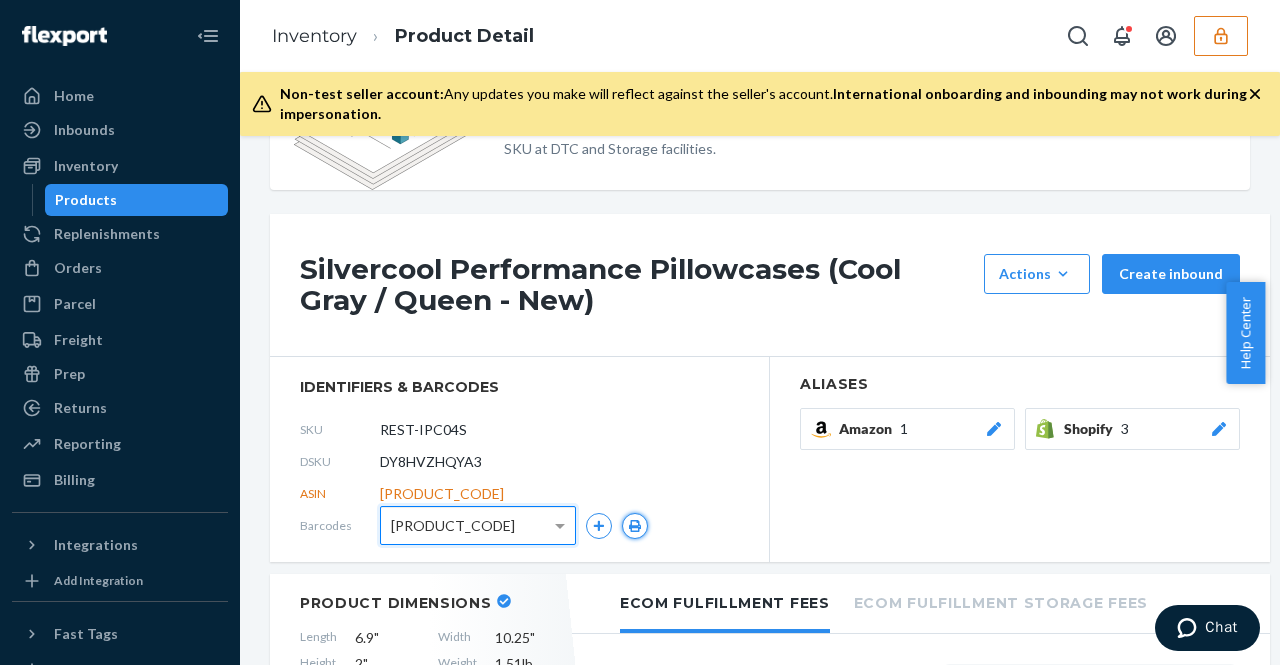click 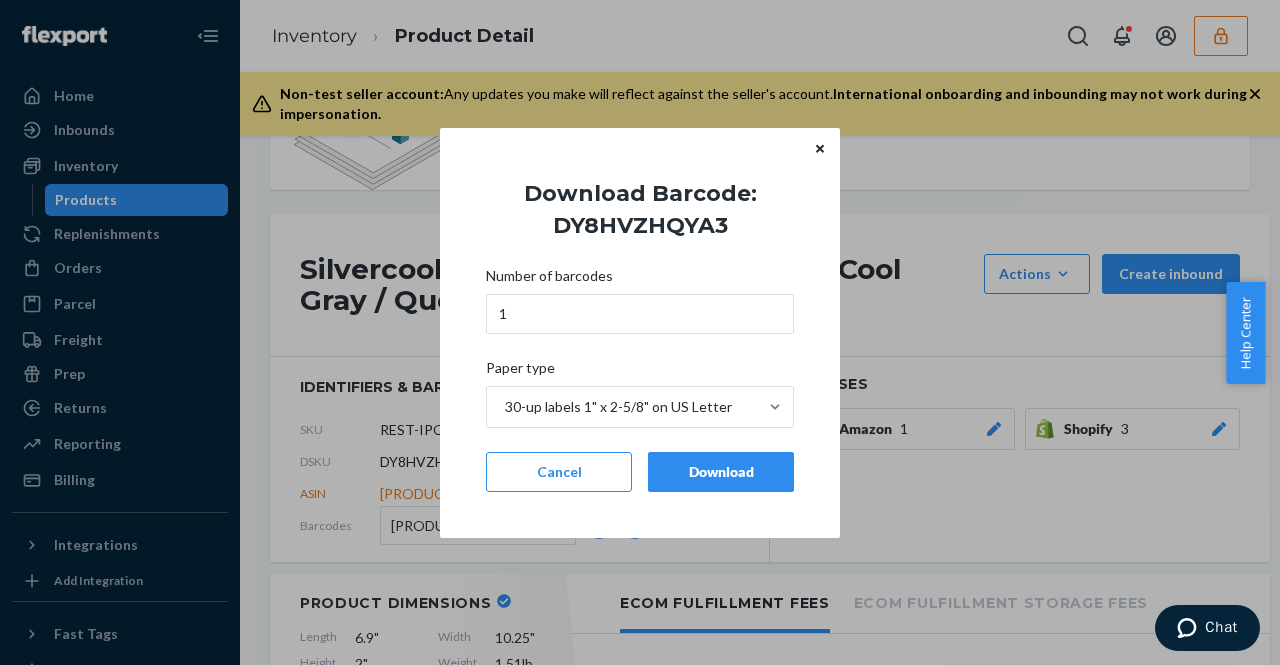 click on "Download" at bounding box center (721, 472) 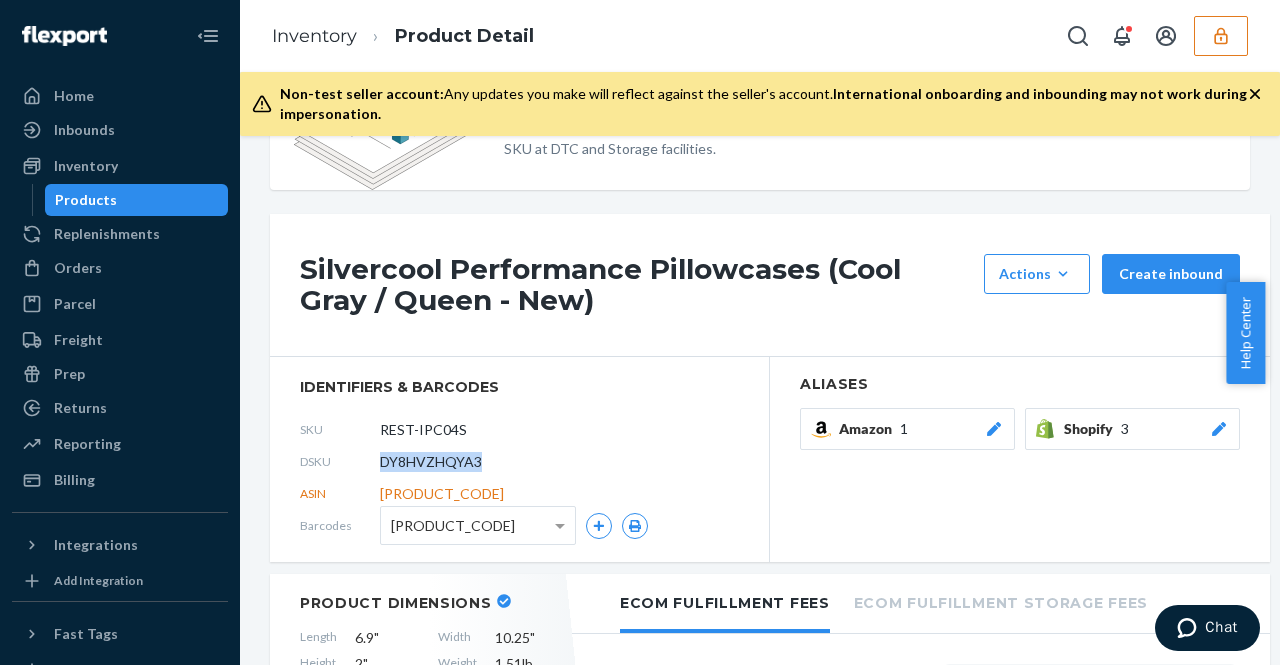drag, startPoint x: 488, startPoint y: 461, endPoint x: 373, endPoint y: 465, distance: 115.06954 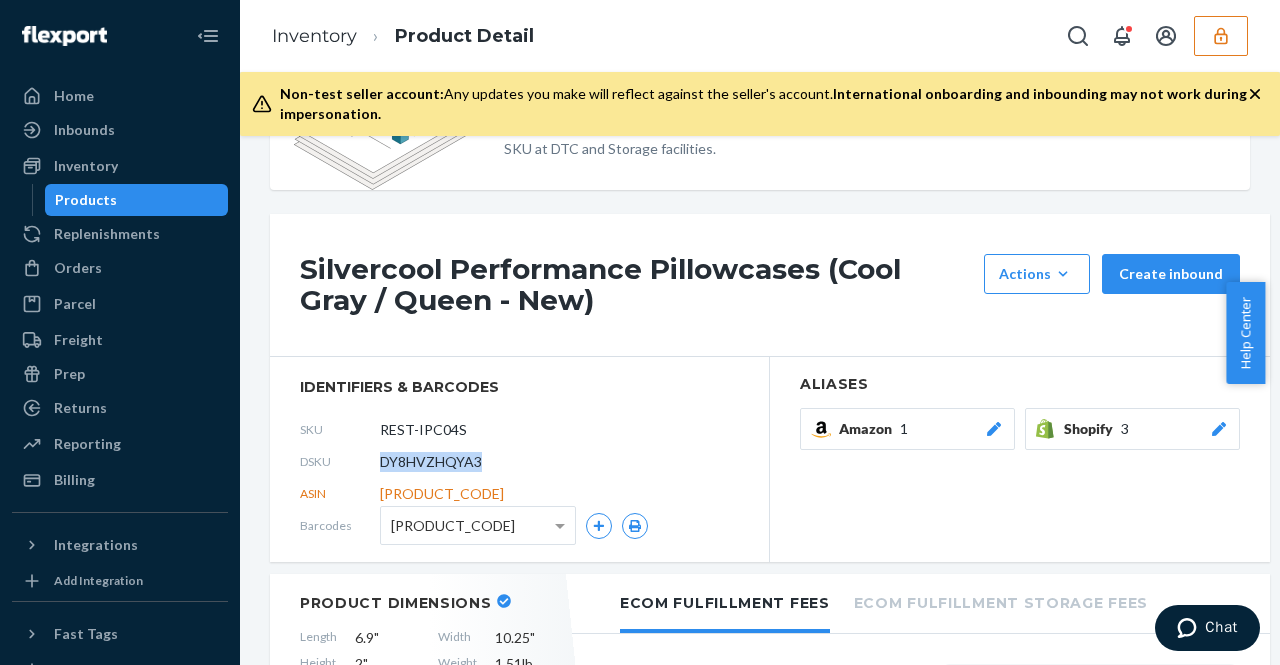 click on "DSKU DY8HVZHQYA3" at bounding box center (519, 462) 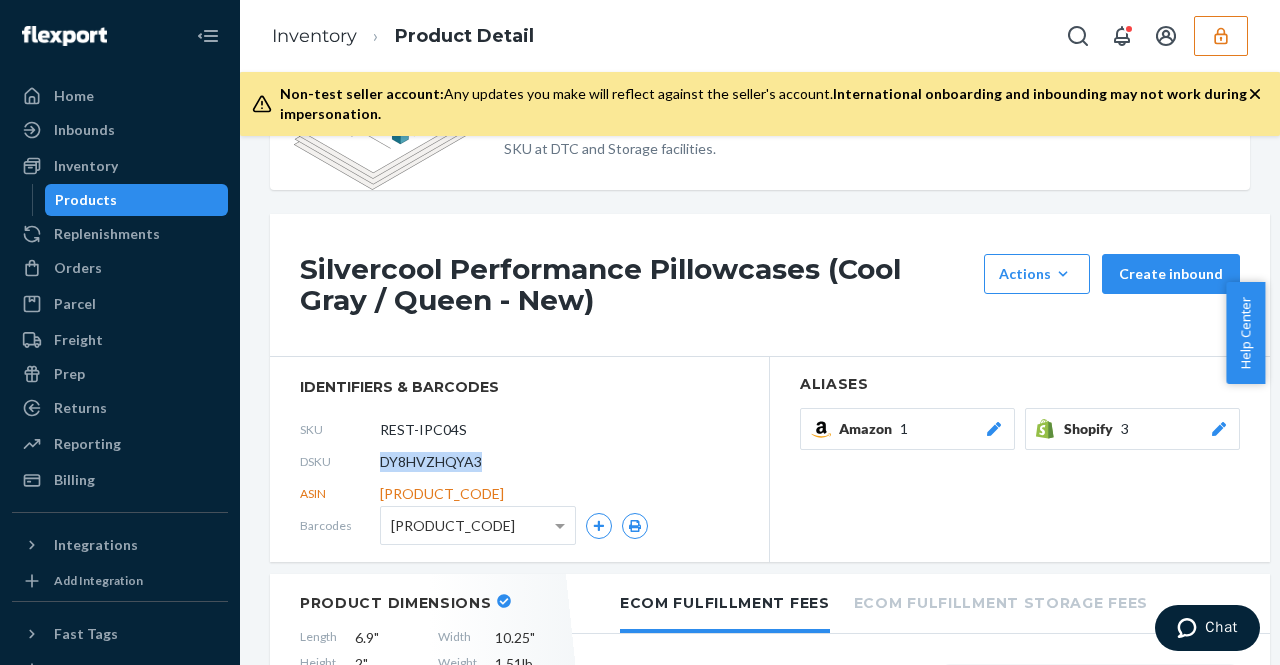 copy on "DY8HVZHQYA3" 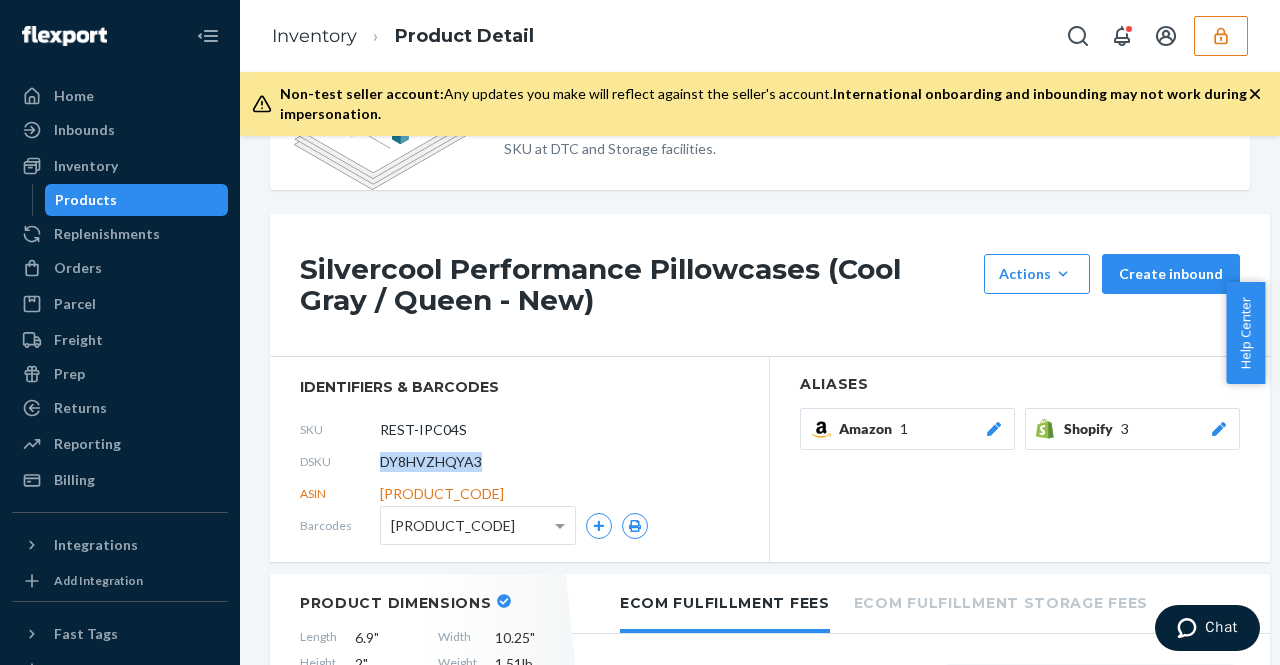 click 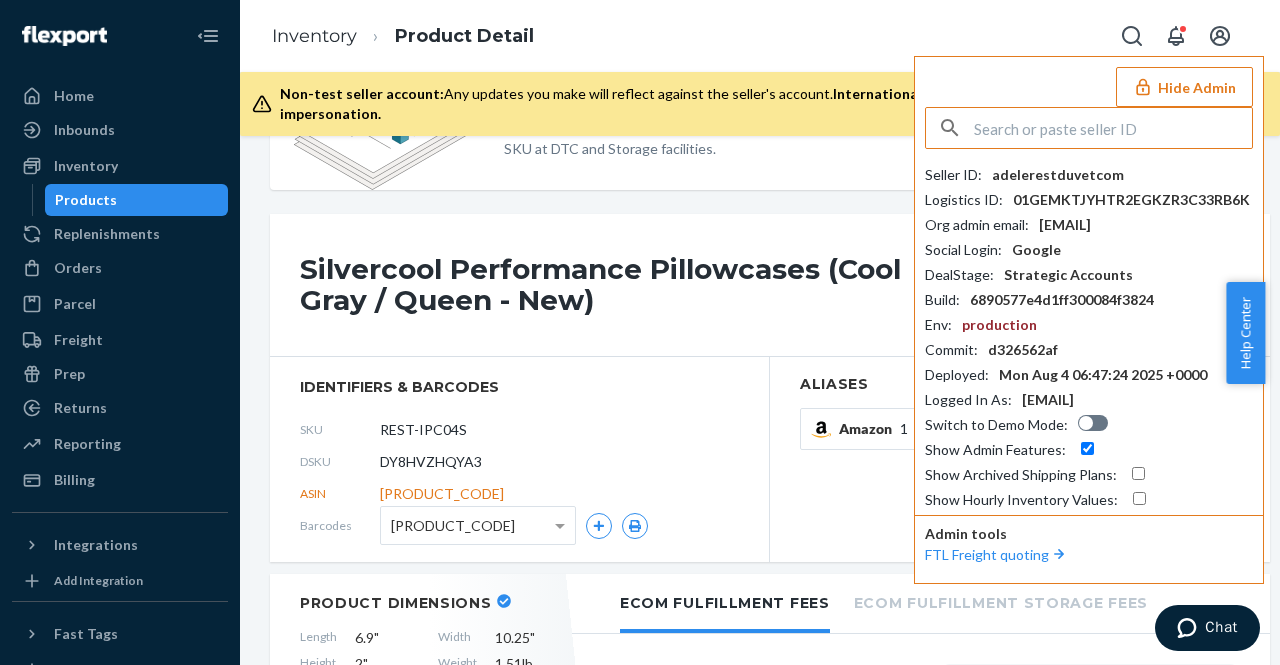 click at bounding box center (1113, 128) 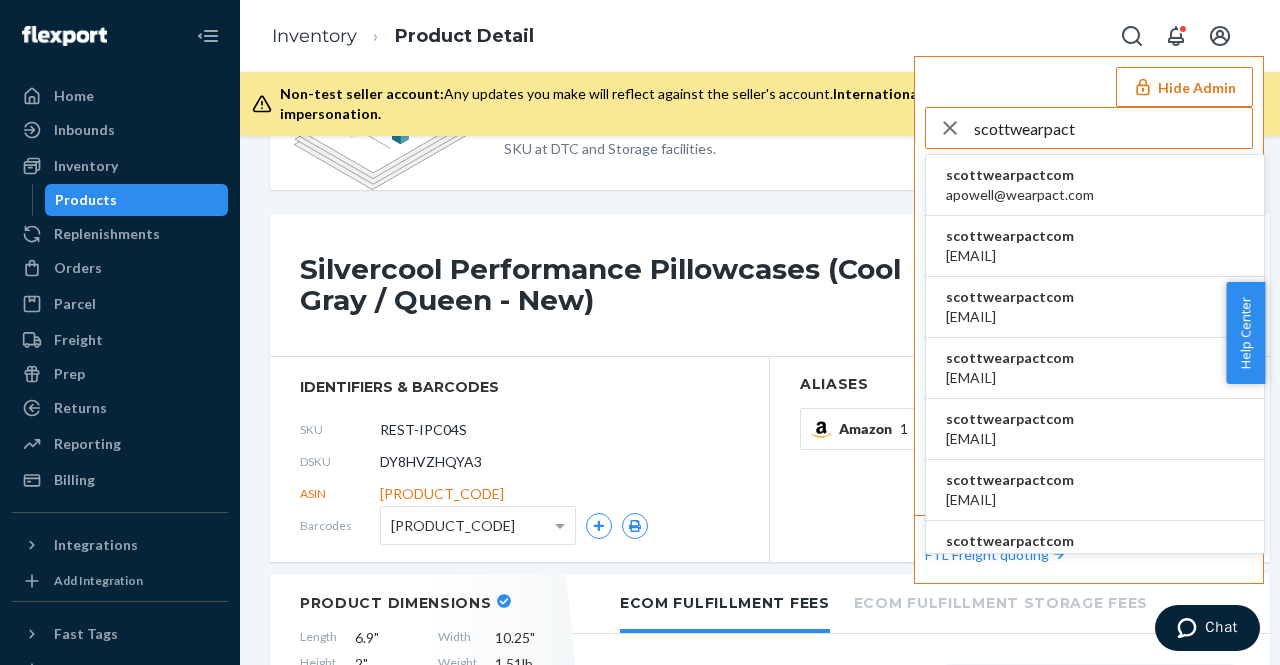 type on "scottwearpact" 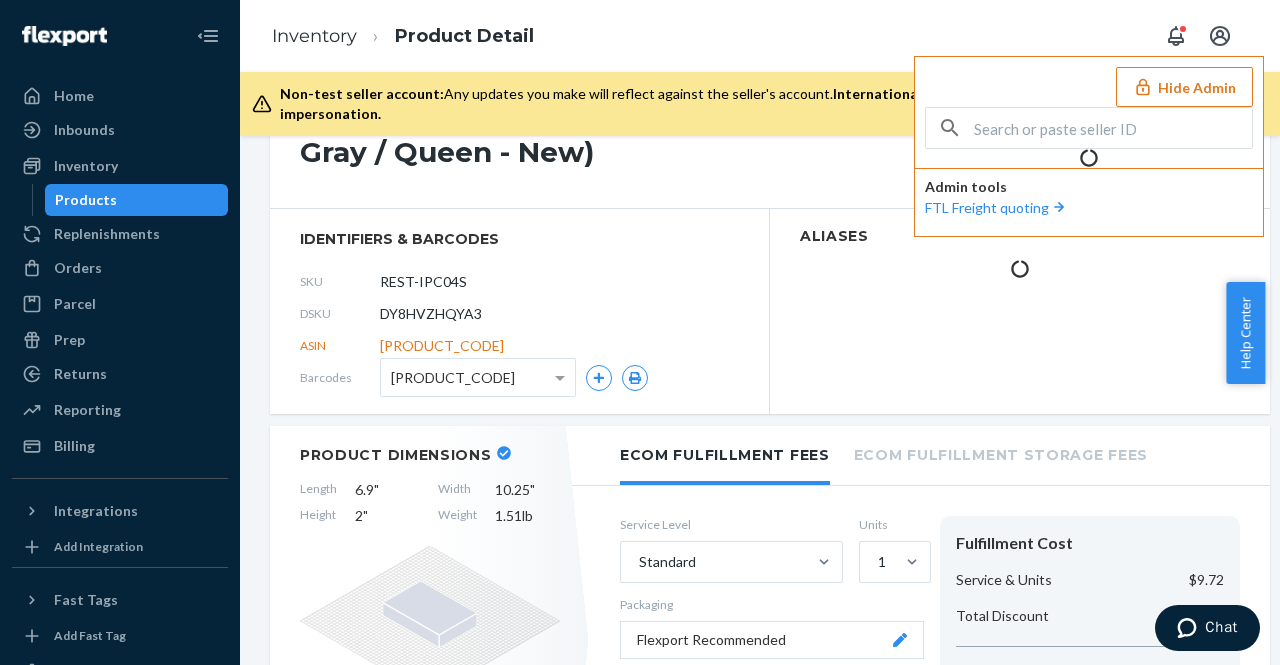 scroll, scrollTop: 0, scrollLeft: 0, axis: both 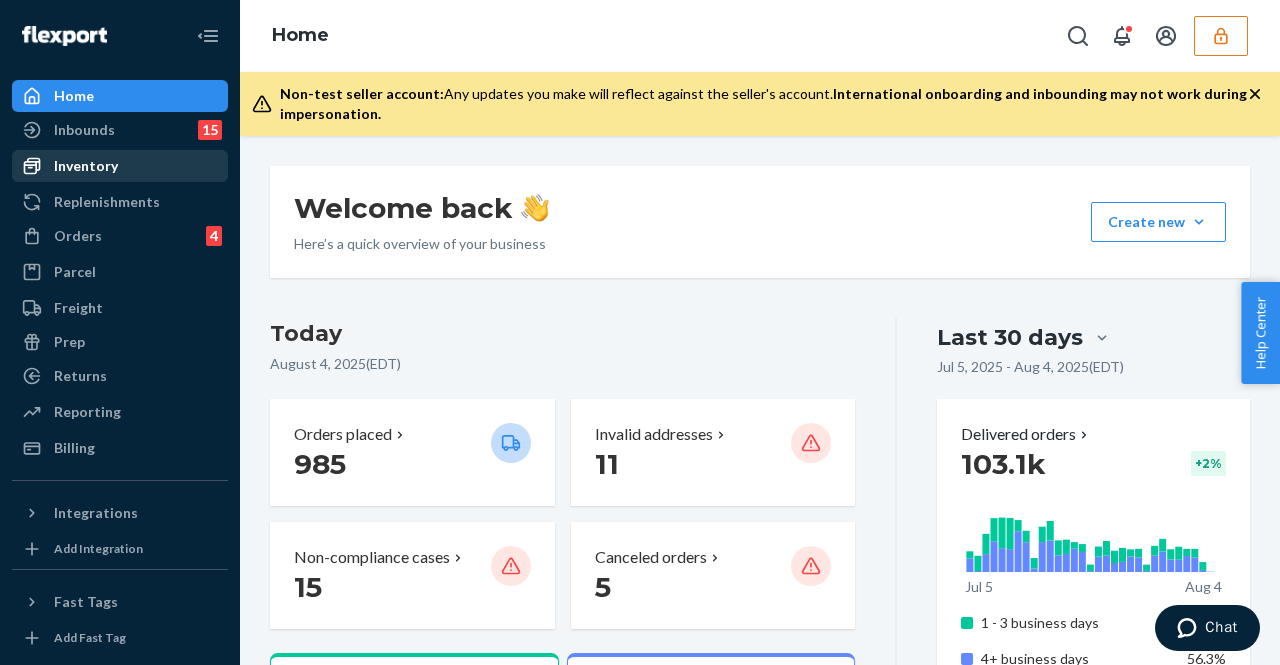 click on "Inventory" at bounding box center (120, 166) 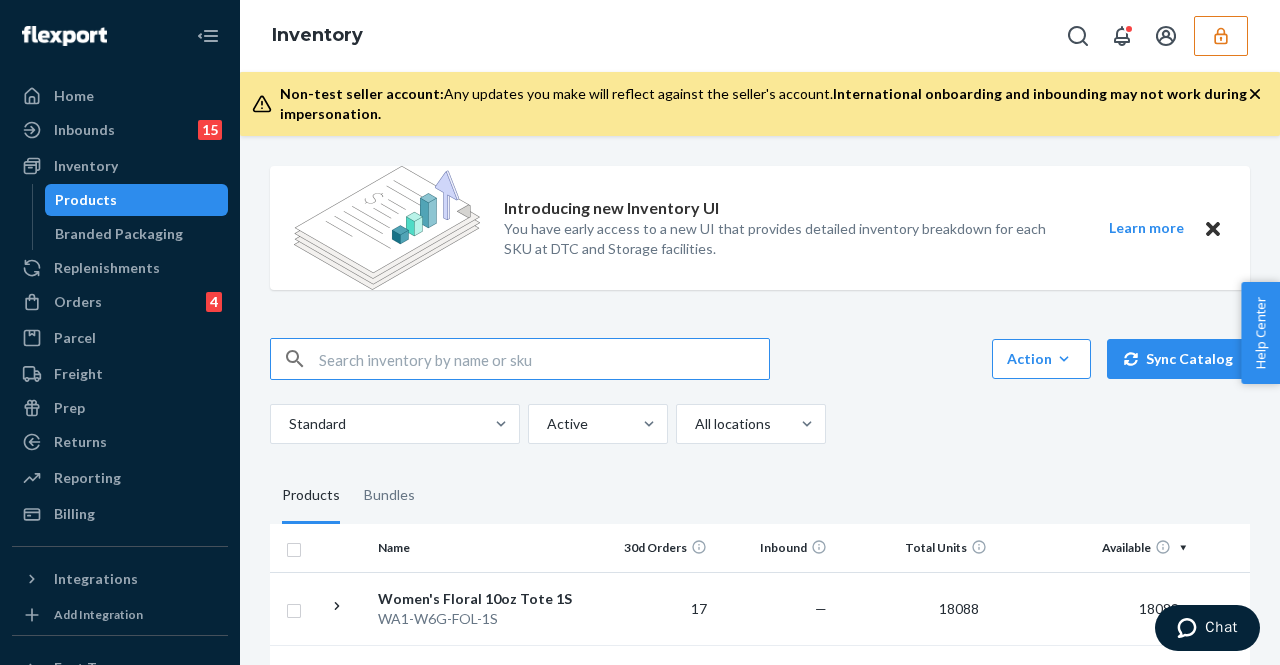 click at bounding box center (544, 359) 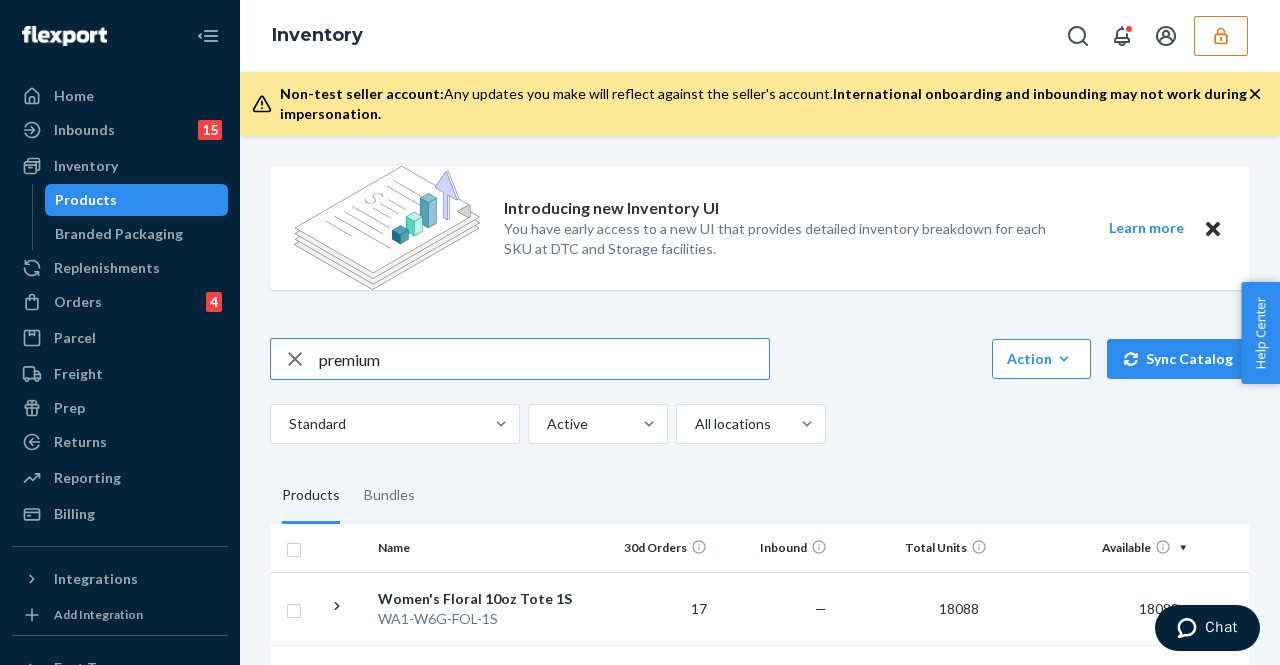 type on "premium" 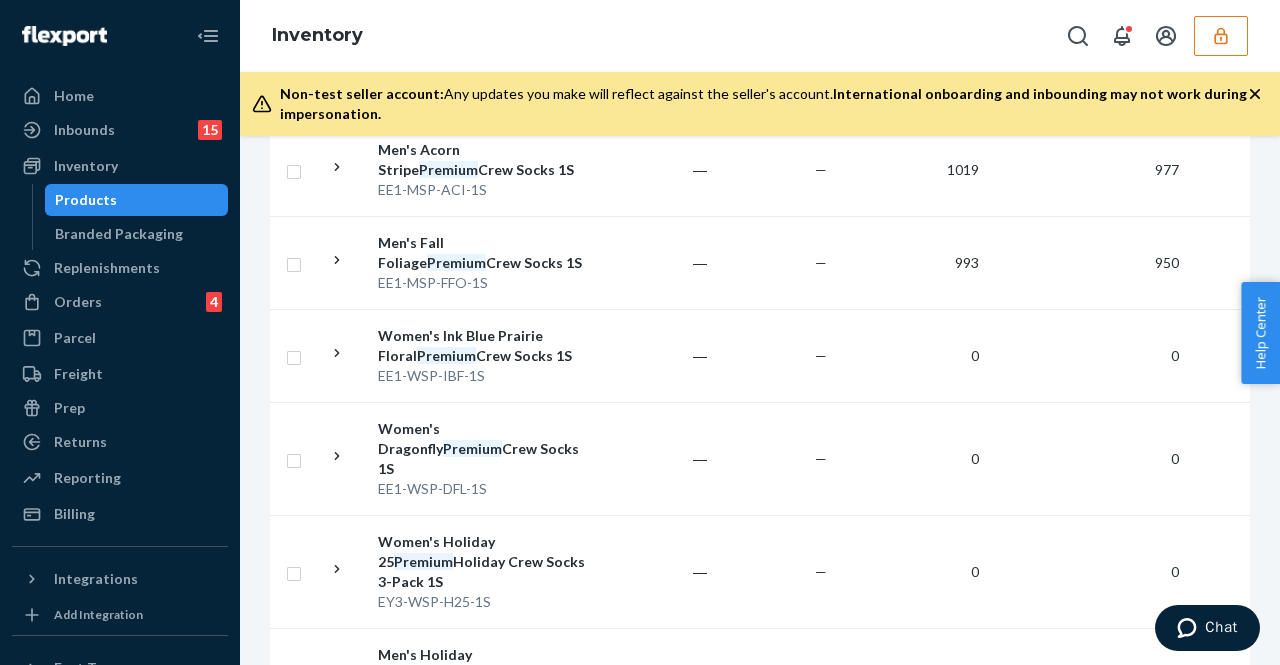 scroll, scrollTop: 2274, scrollLeft: 0, axis: vertical 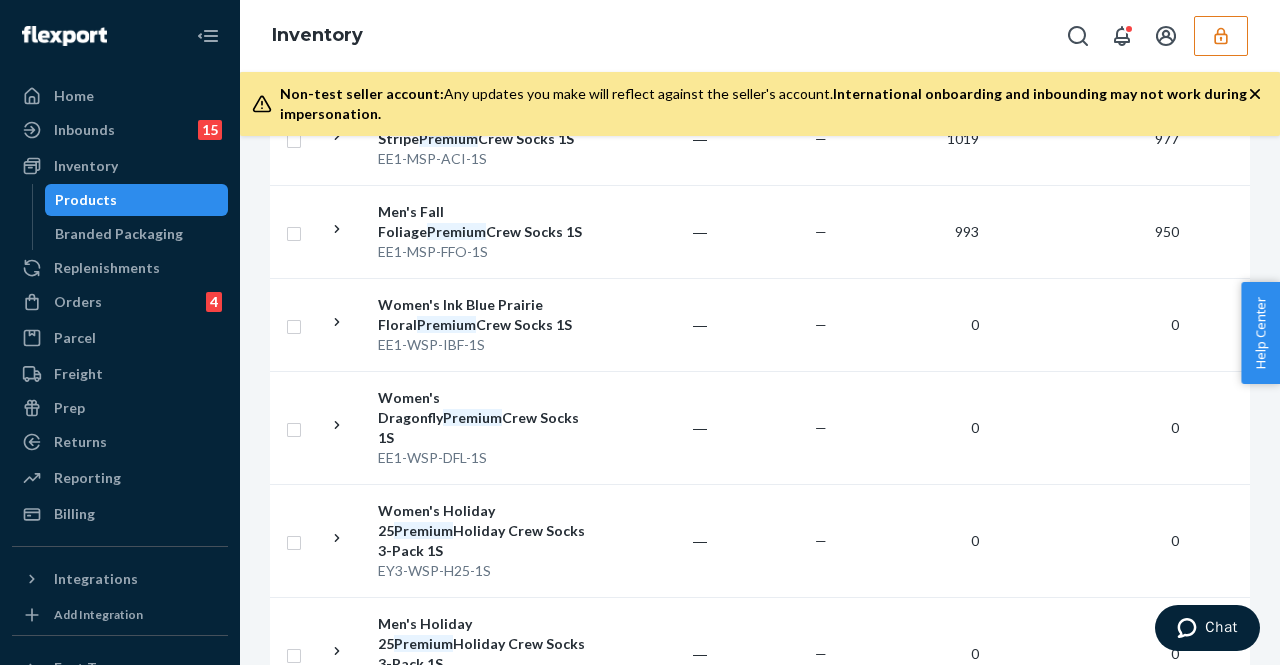 click 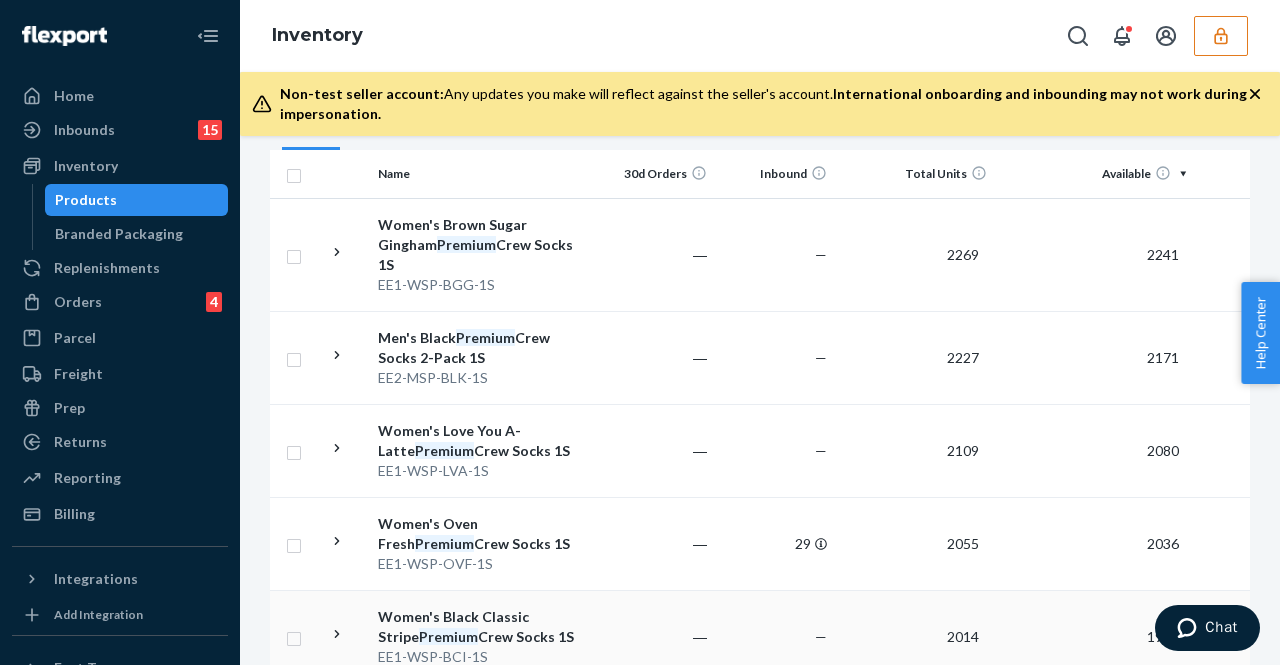 scroll, scrollTop: 274, scrollLeft: 0, axis: vertical 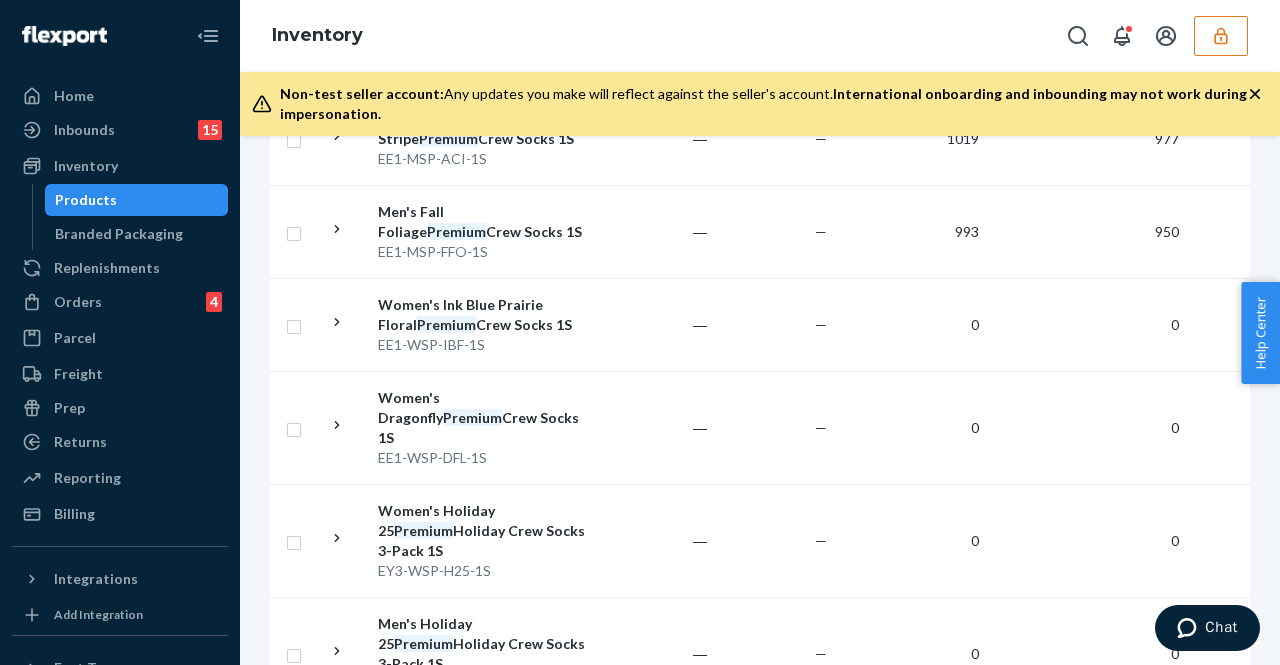 click 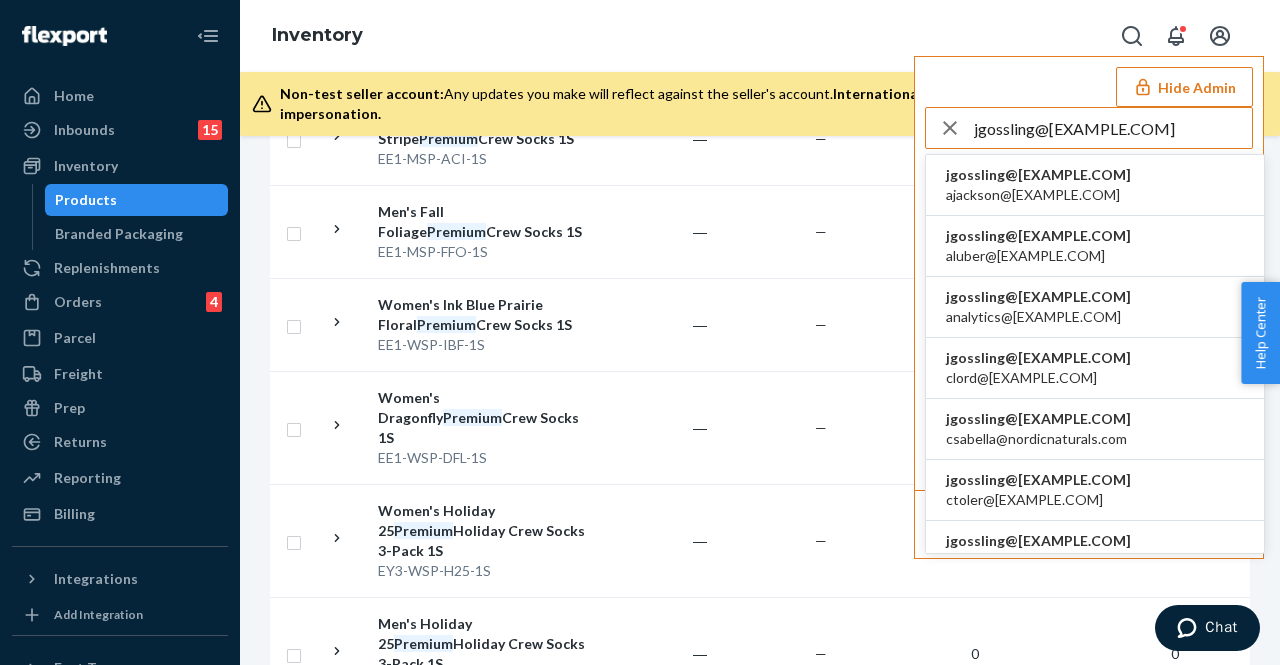 type on "jgosslingnordicnaturalscom" 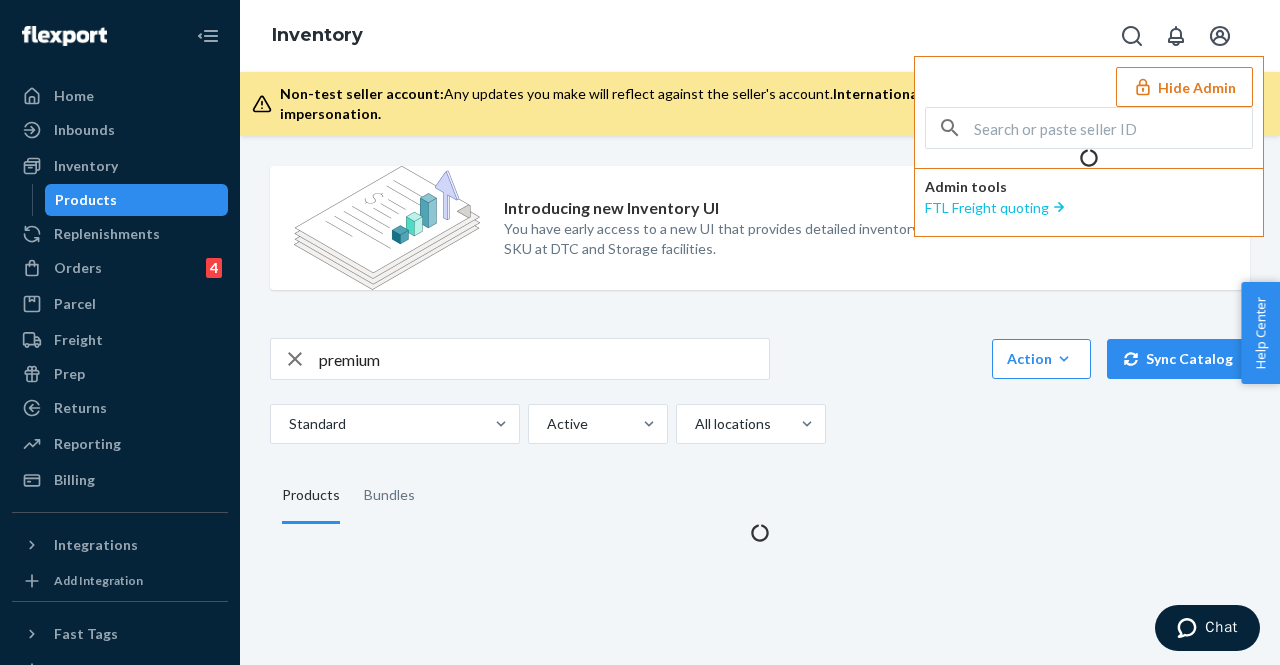 scroll, scrollTop: 0, scrollLeft: 0, axis: both 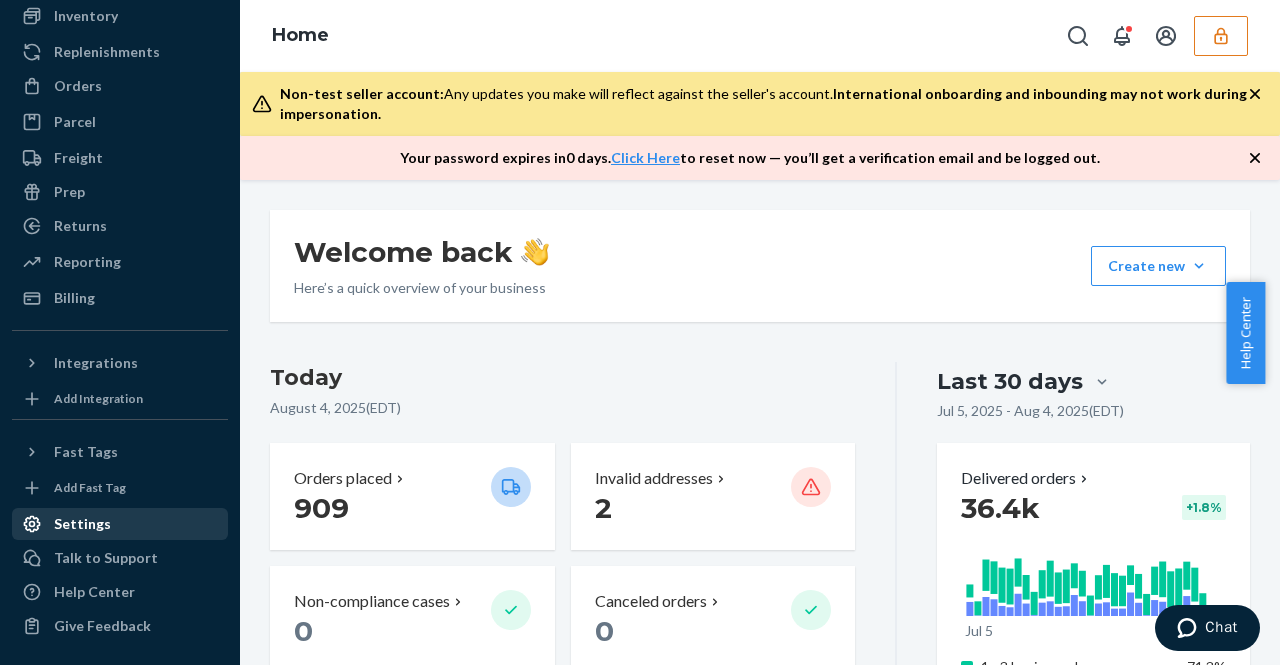 click on "Settings" at bounding box center (82, 524) 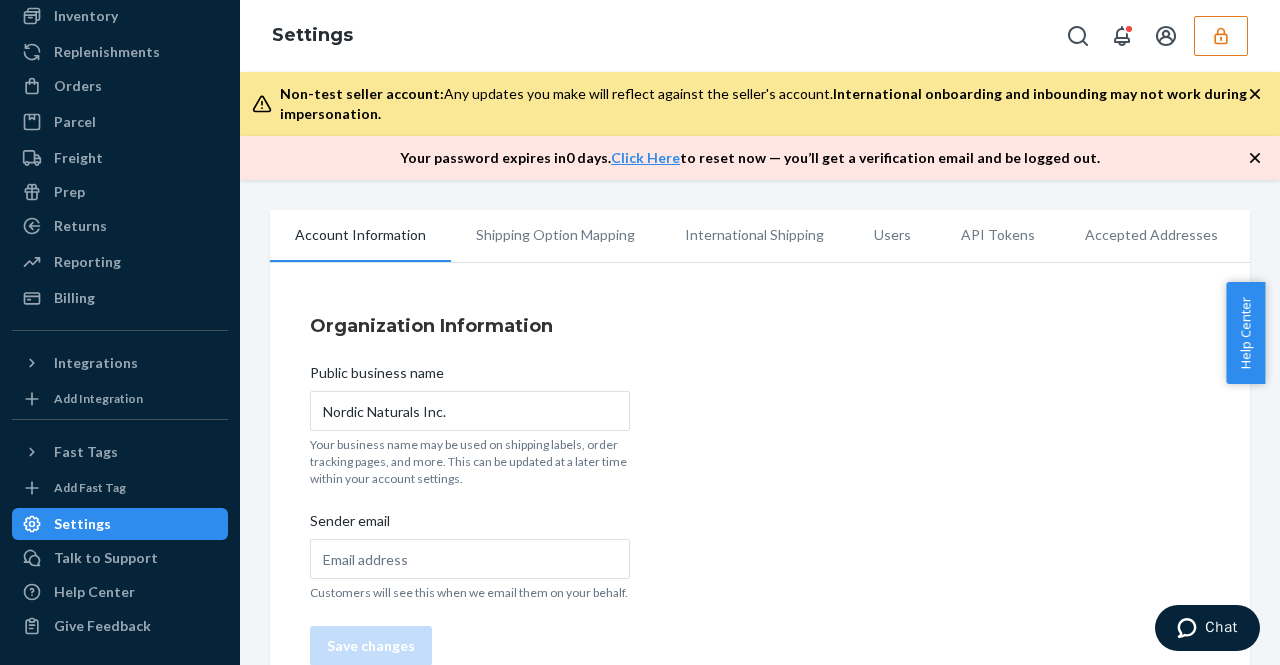 click on "Users" at bounding box center [892, 235] 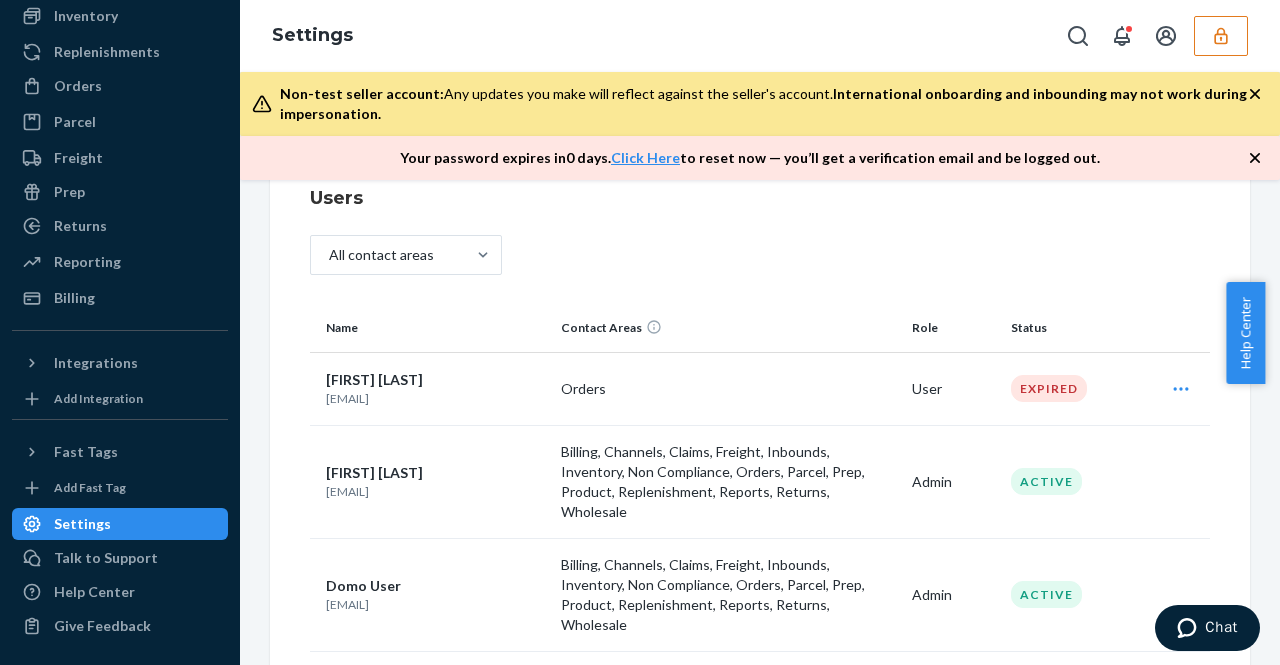 scroll, scrollTop: 0, scrollLeft: 0, axis: both 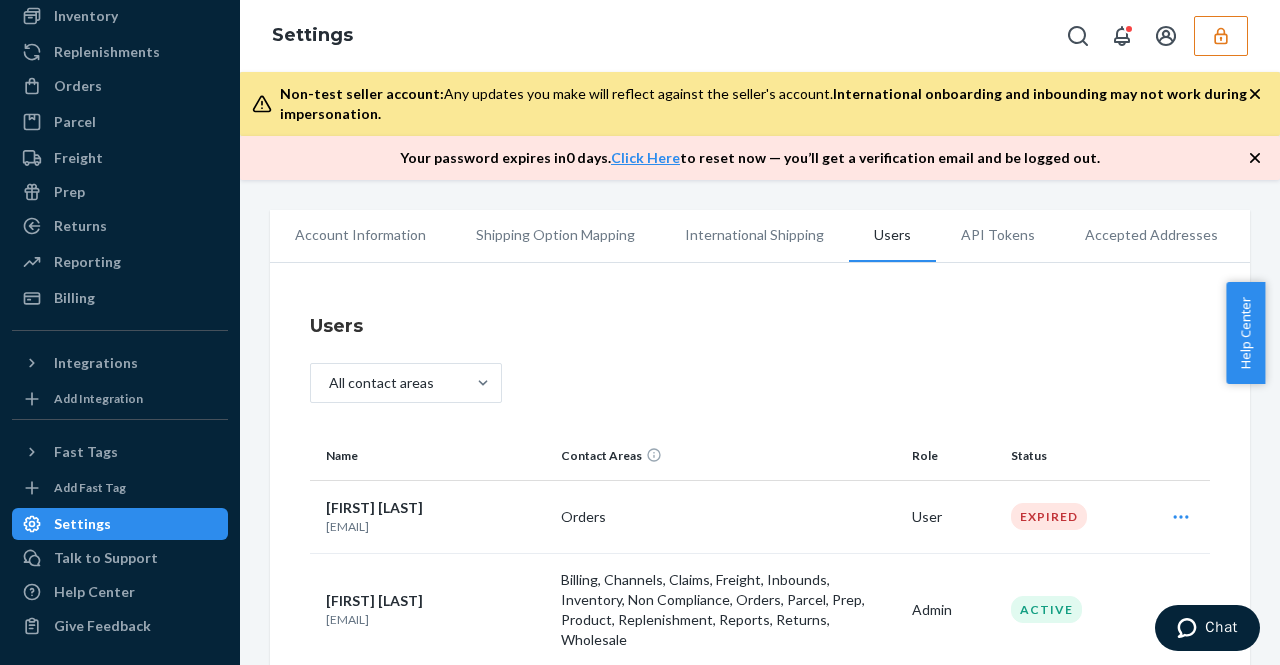 click 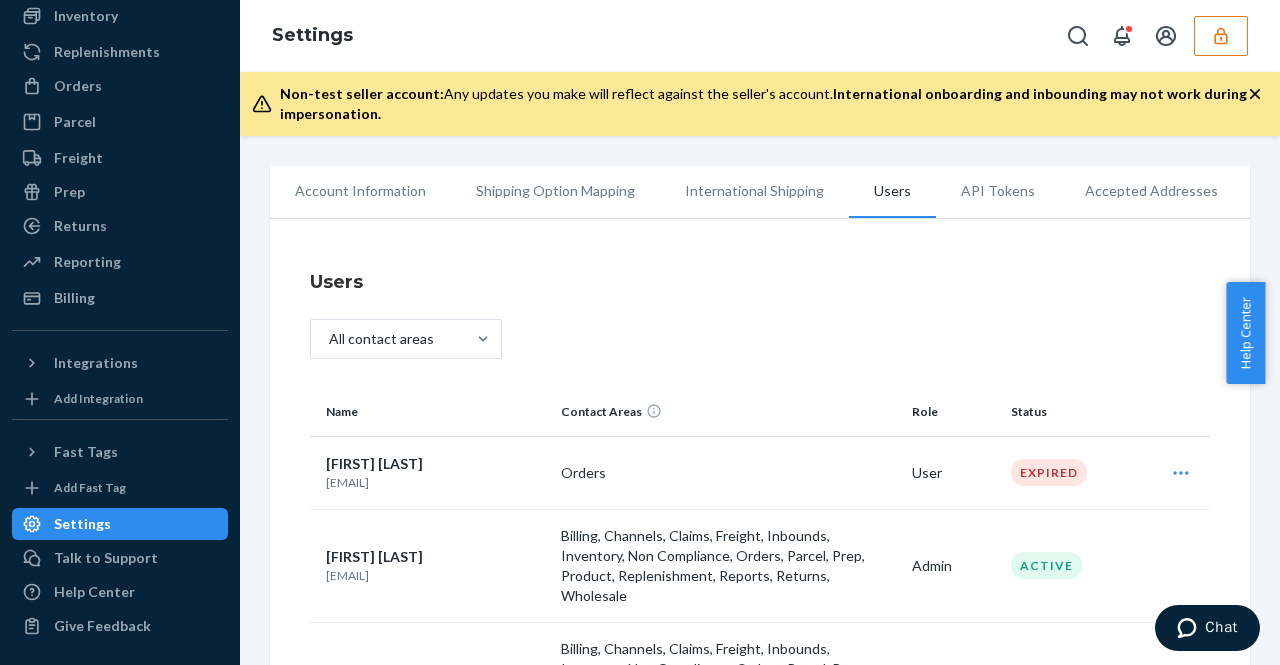 click 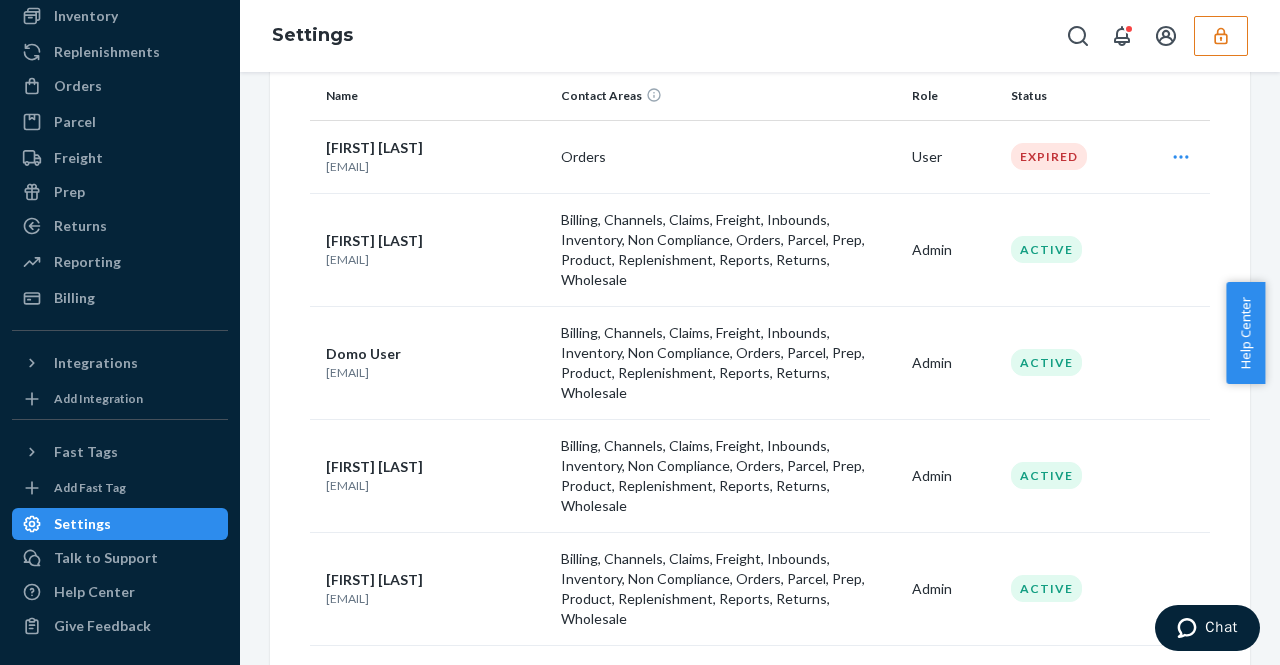 scroll, scrollTop: 300, scrollLeft: 0, axis: vertical 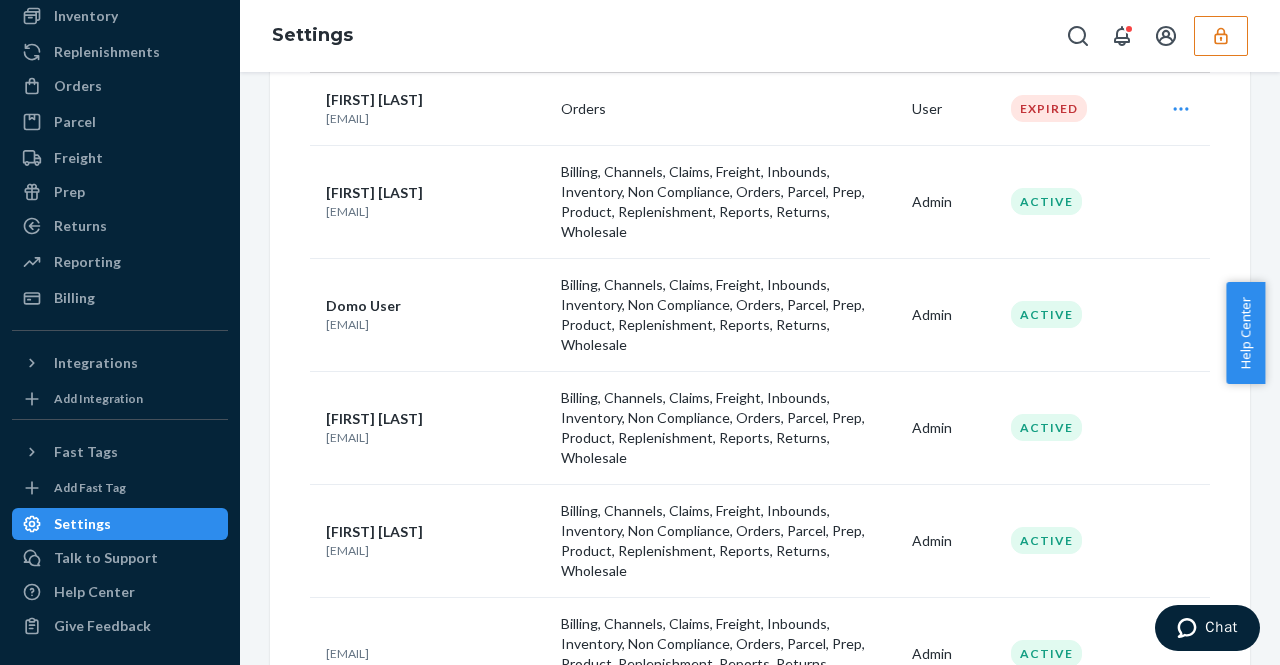 drag, startPoint x: 472, startPoint y: 197, endPoint x: 326, endPoint y: 202, distance: 146.08559 